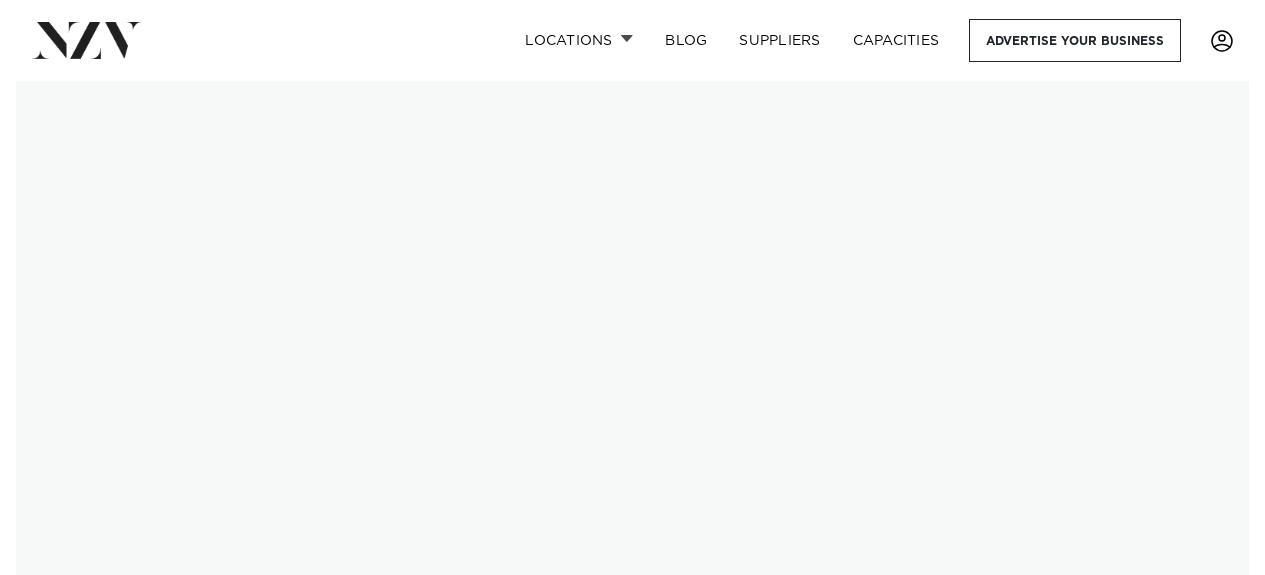 scroll, scrollTop: 0, scrollLeft: 0, axis: both 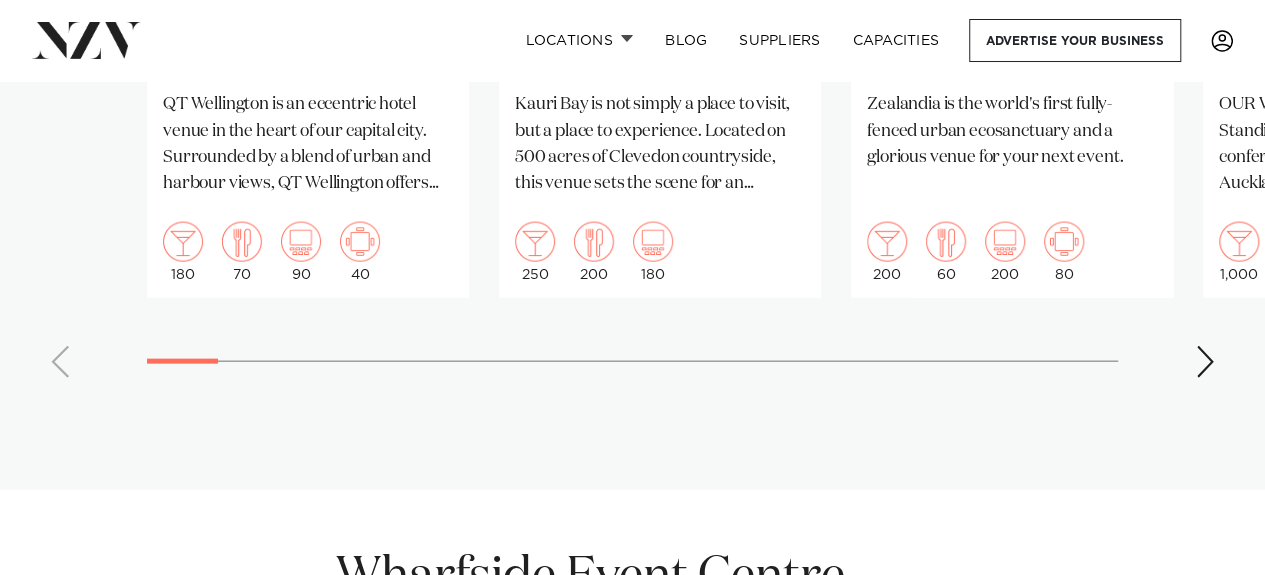 click at bounding box center (1205, 362) 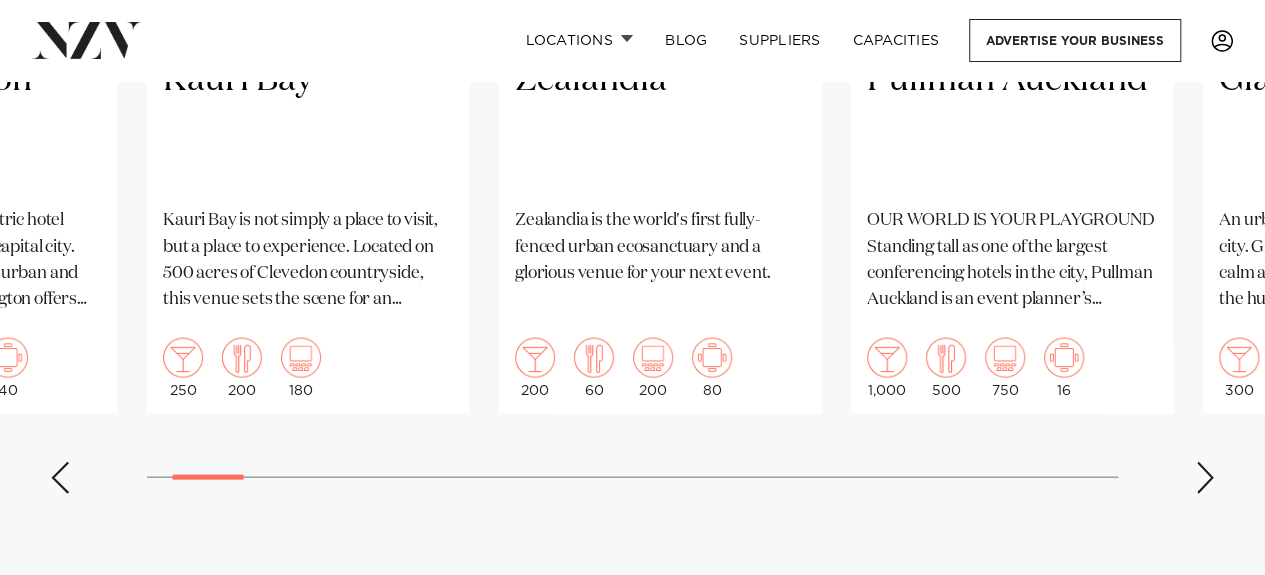 scroll, scrollTop: 2040, scrollLeft: 0, axis: vertical 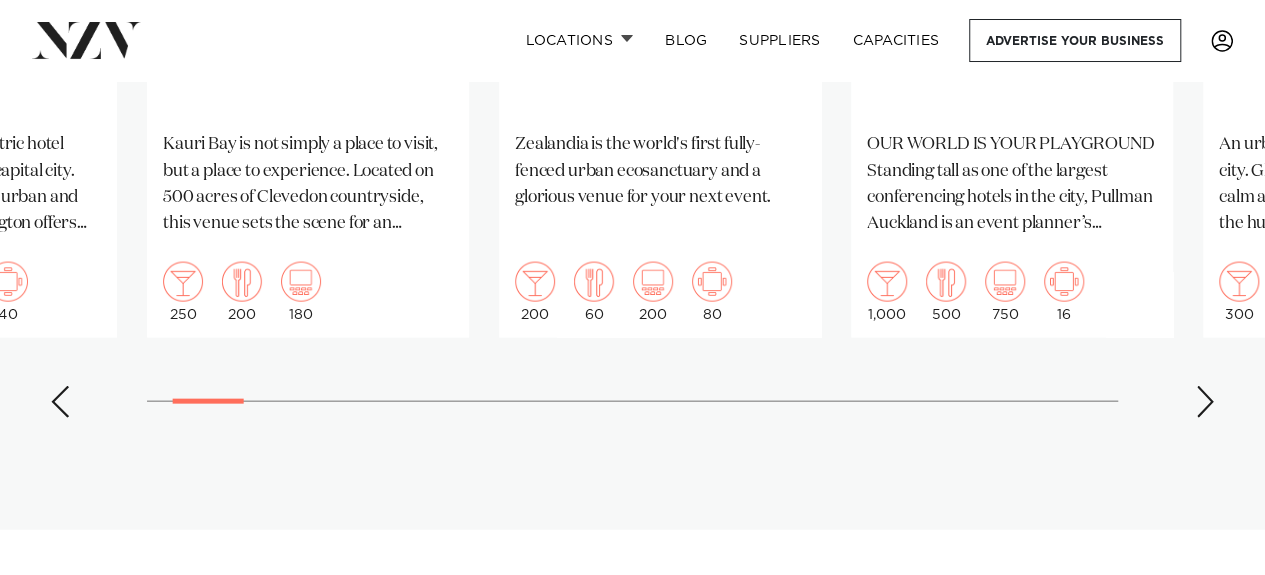 click at bounding box center (1205, 402) 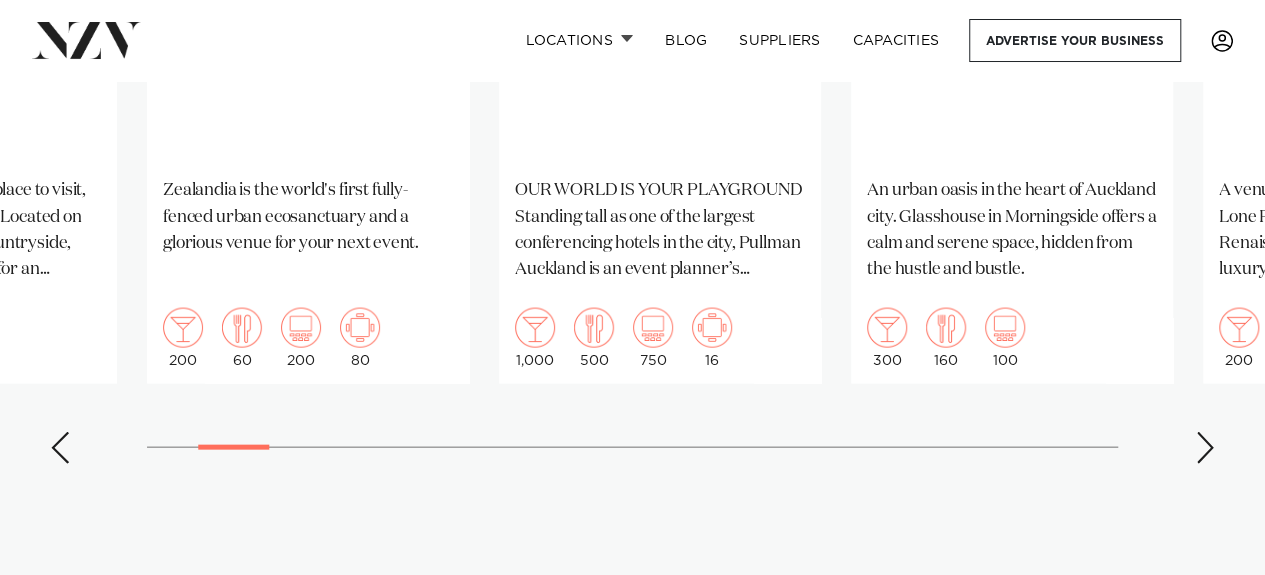 scroll, scrollTop: 1997, scrollLeft: 0, axis: vertical 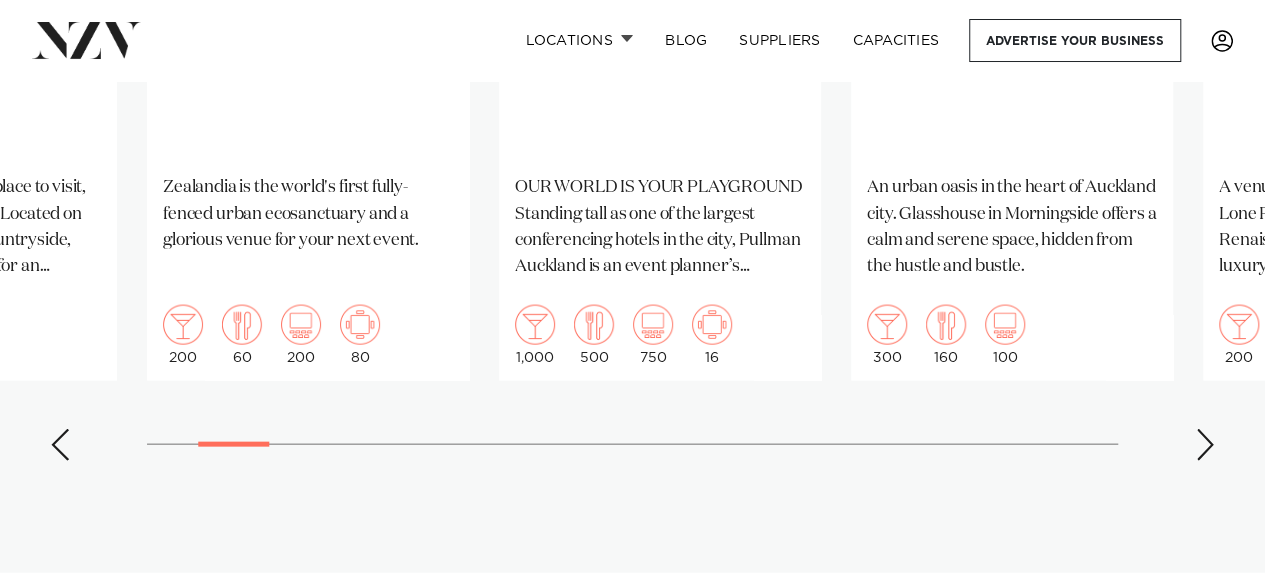 click on "Wellington
QT Wellington
QT Wellington is an eccentric hotel venue in the heart of our capital city. Surrounded by a blend of urban and harbour views, QT Wellington offers colourful spaces, state-of-the-art facilities and decadent dining.
180
70
90
40
Auckland
Kauri Bay" at bounding box center [632, 15] 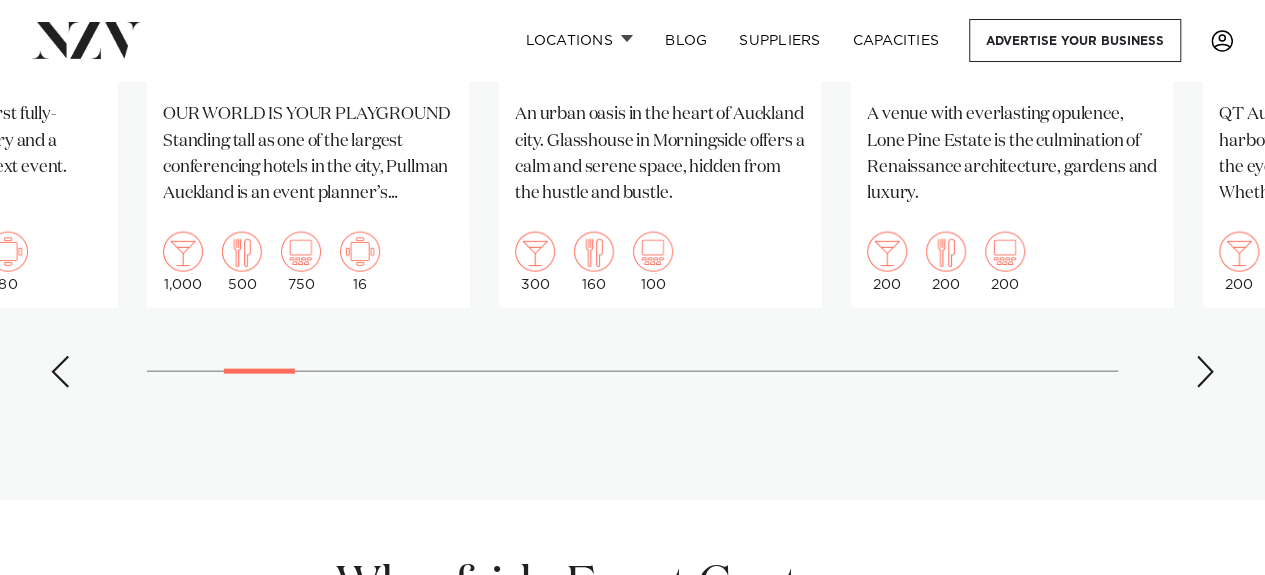 scroll, scrollTop: 2155, scrollLeft: 0, axis: vertical 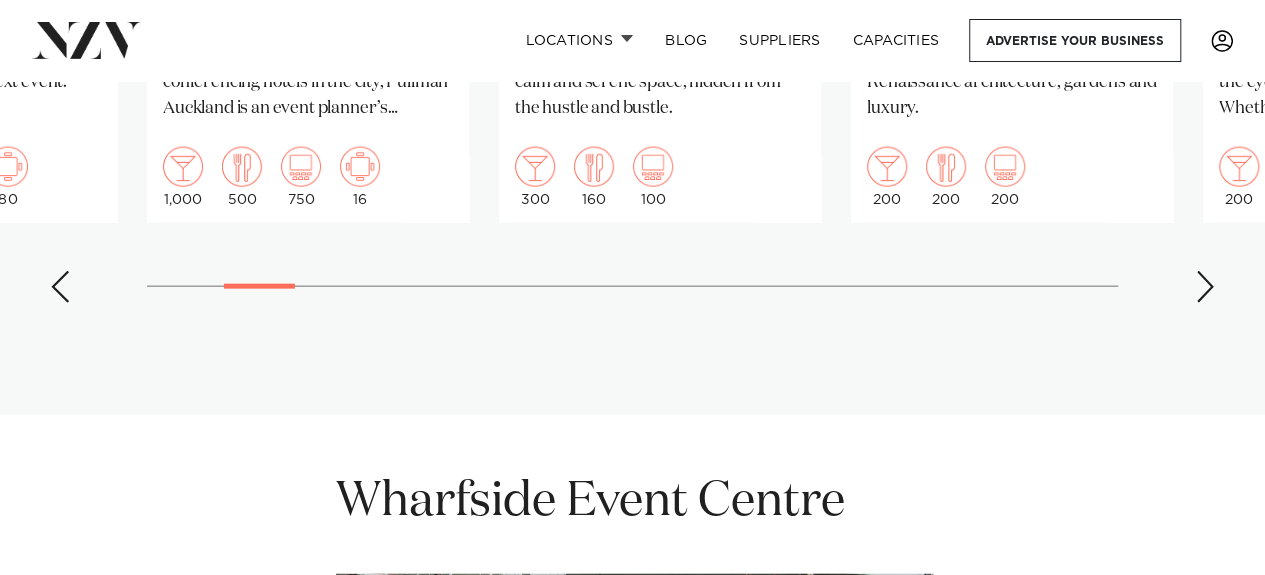 click at bounding box center (1205, 287) 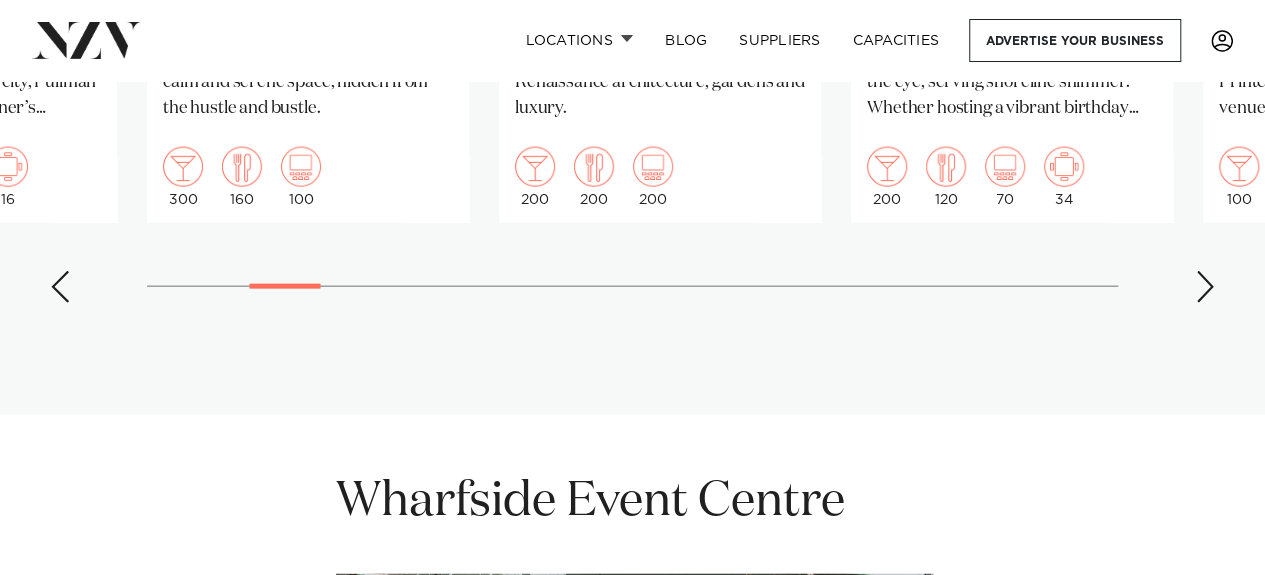 click at bounding box center (1205, 287) 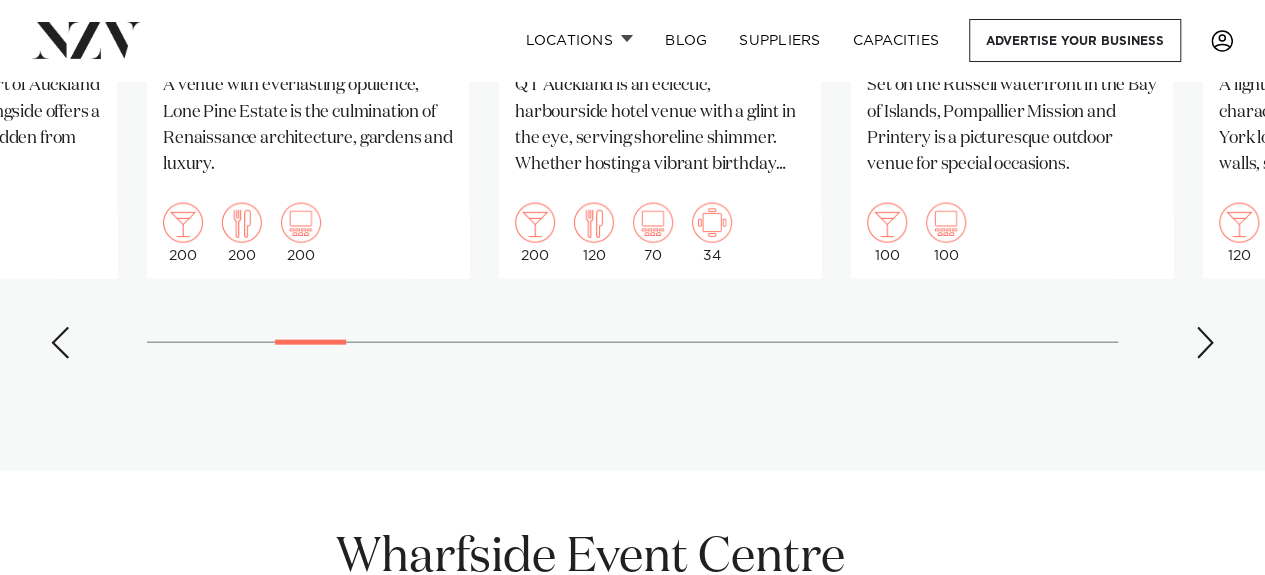 scroll, scrollTop: 2101, scrollLeft: 0, axis: vertical 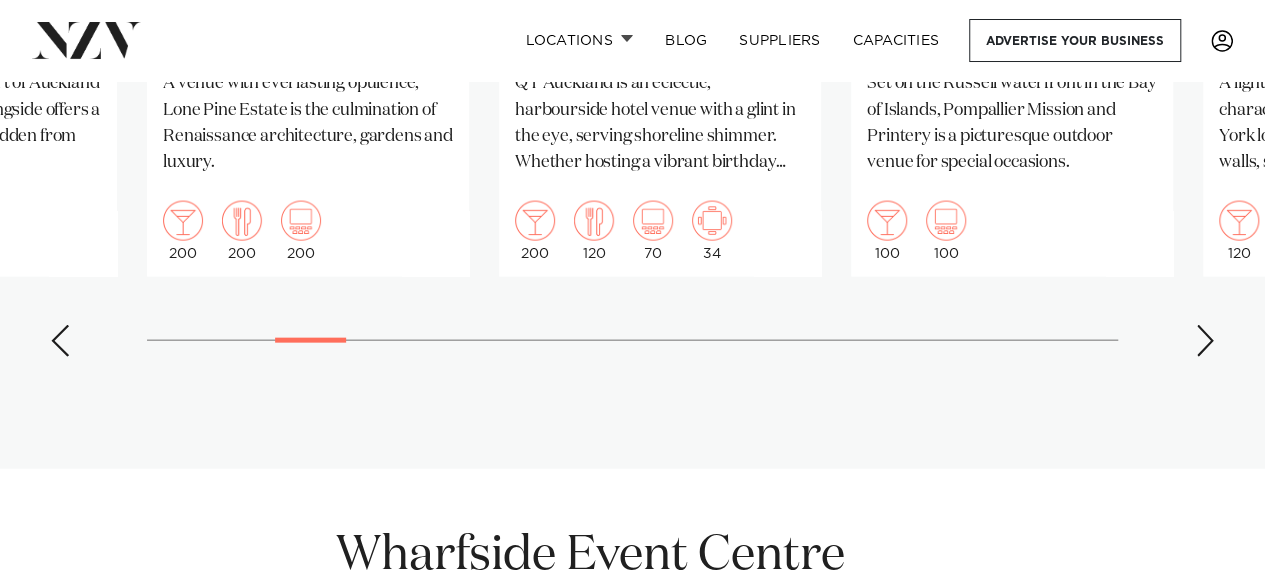 click on "Wellington
QT Wellington
QT Wellington is an eccentric hotel venue in the heart of our capital city. Surrounded by a blend of urban and harbour views, QT Wellington offers colourful spaces, state-of-the-art facilities and decadent dining.
180
70
90
40
Auckland
Kauri Bay" at bounding box center (632, -89) 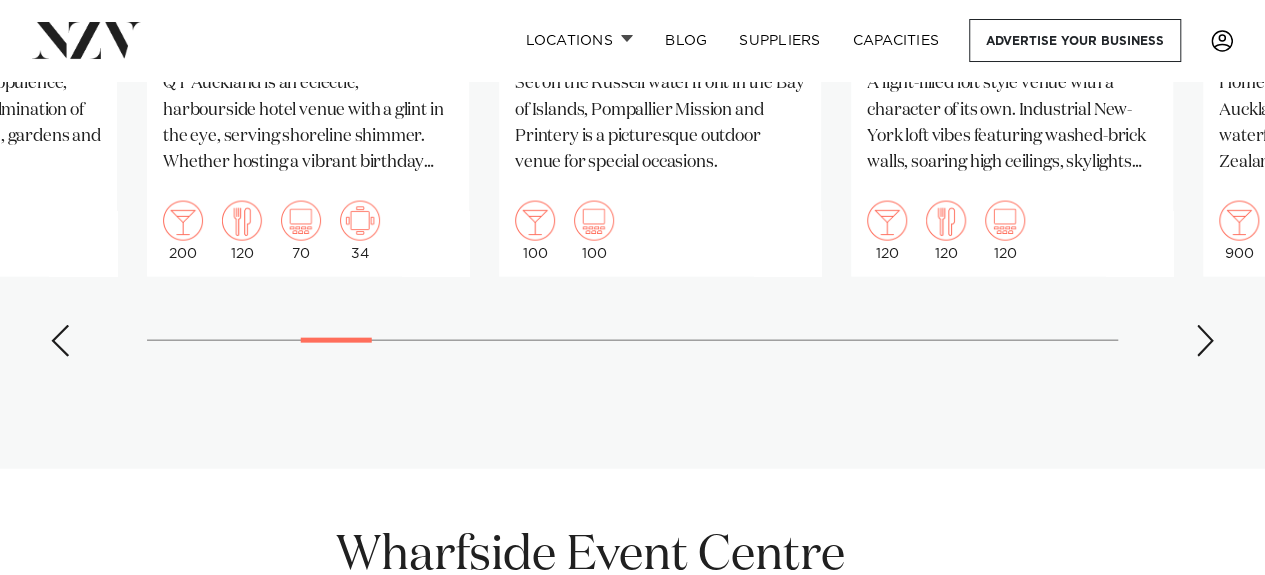 click at bounding box center (1205, 341) 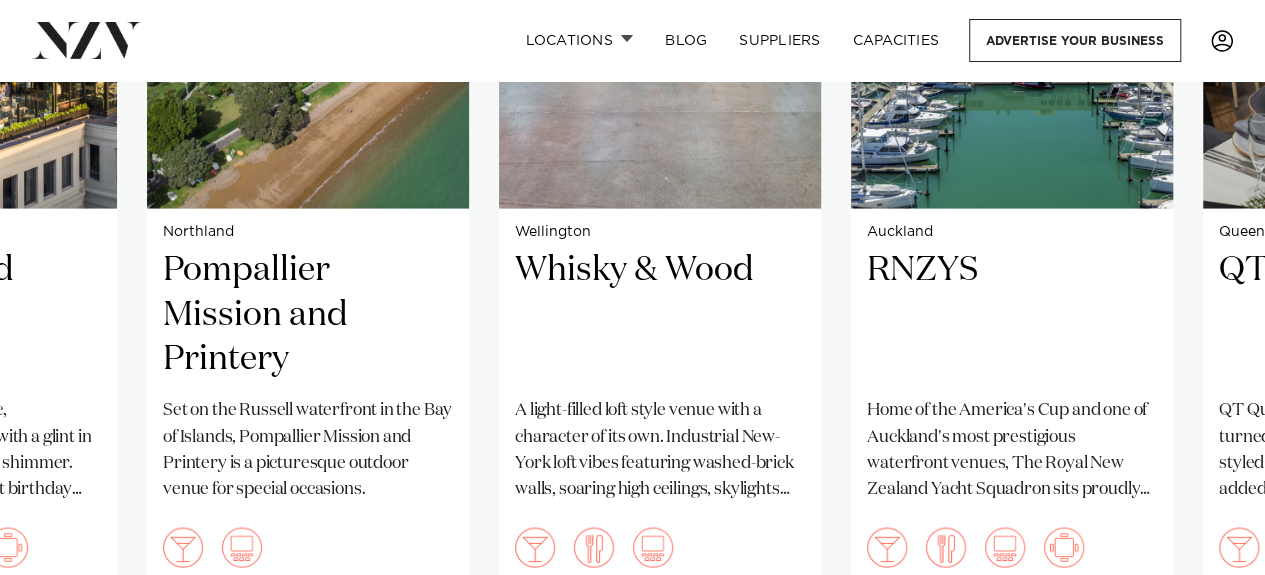 scroll, scrollTop: 1776, scrollLeft: 0, axis: vertical 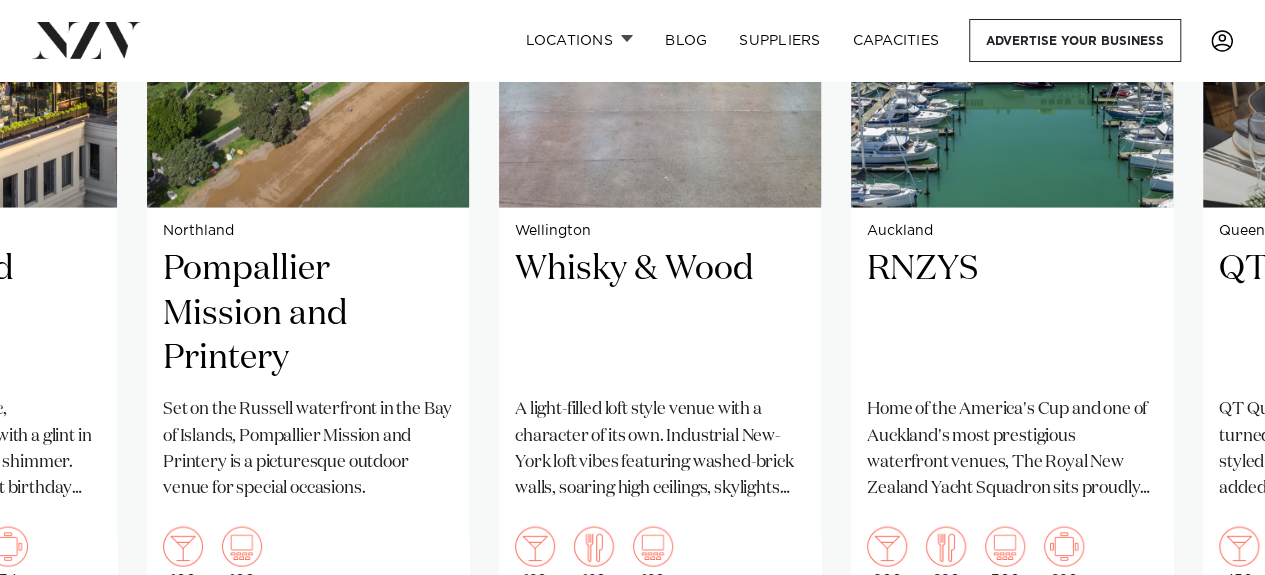 click on "Whisky & Wood" at bounding box center [660, 313] 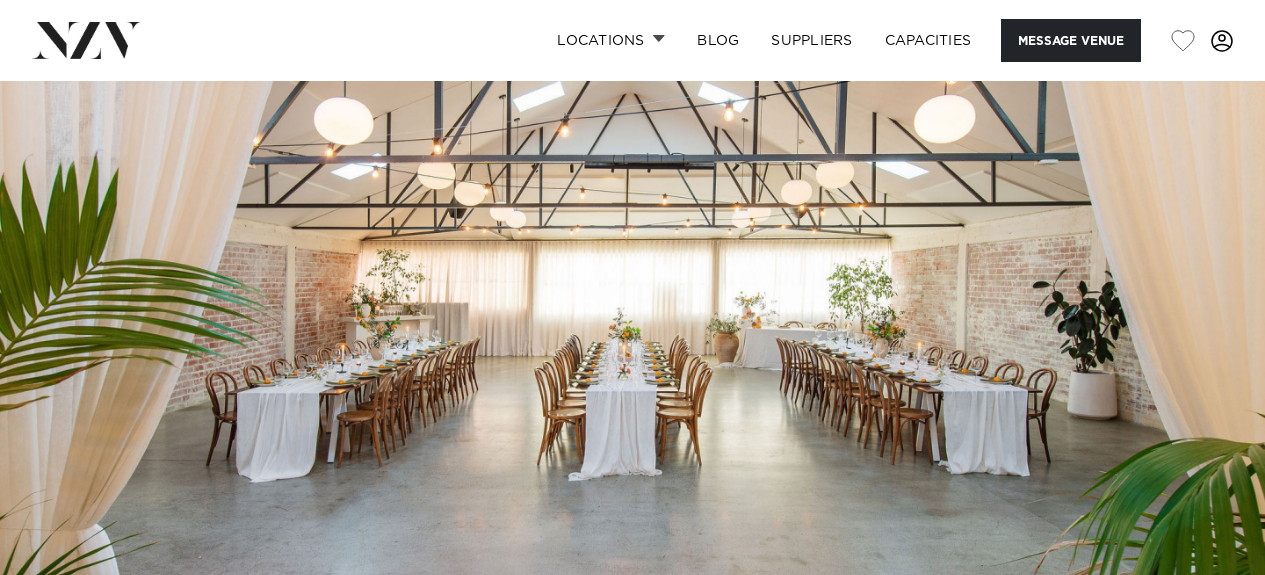 scroll, scrollTop: 0, scrollLeft: 0, axis: both 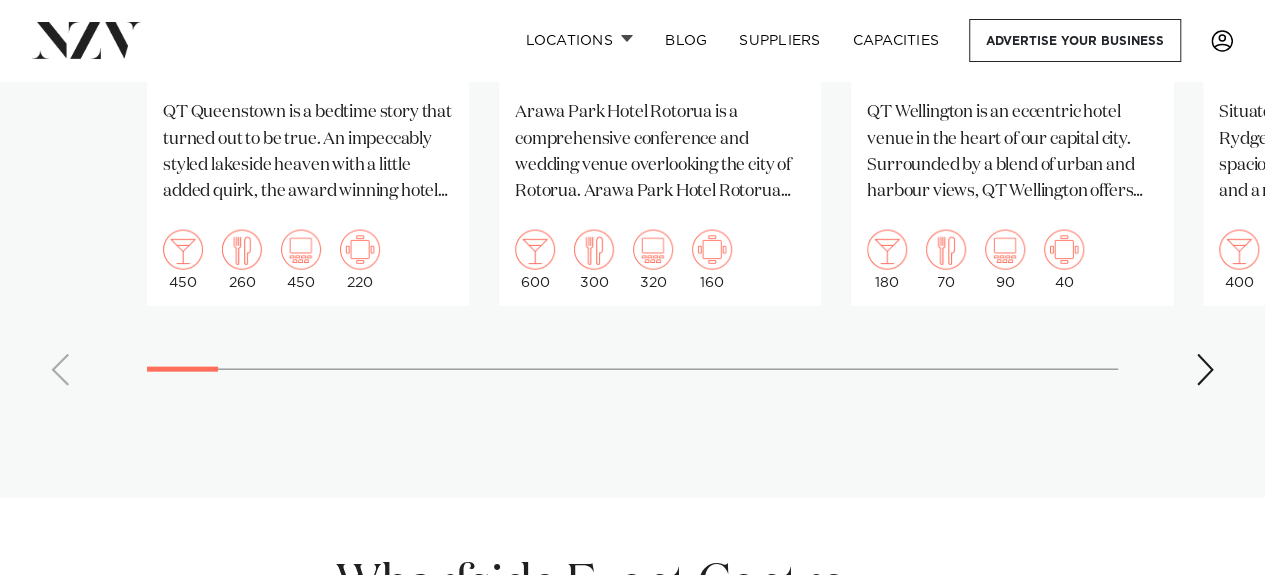 click at bounding box center [1205, 370] 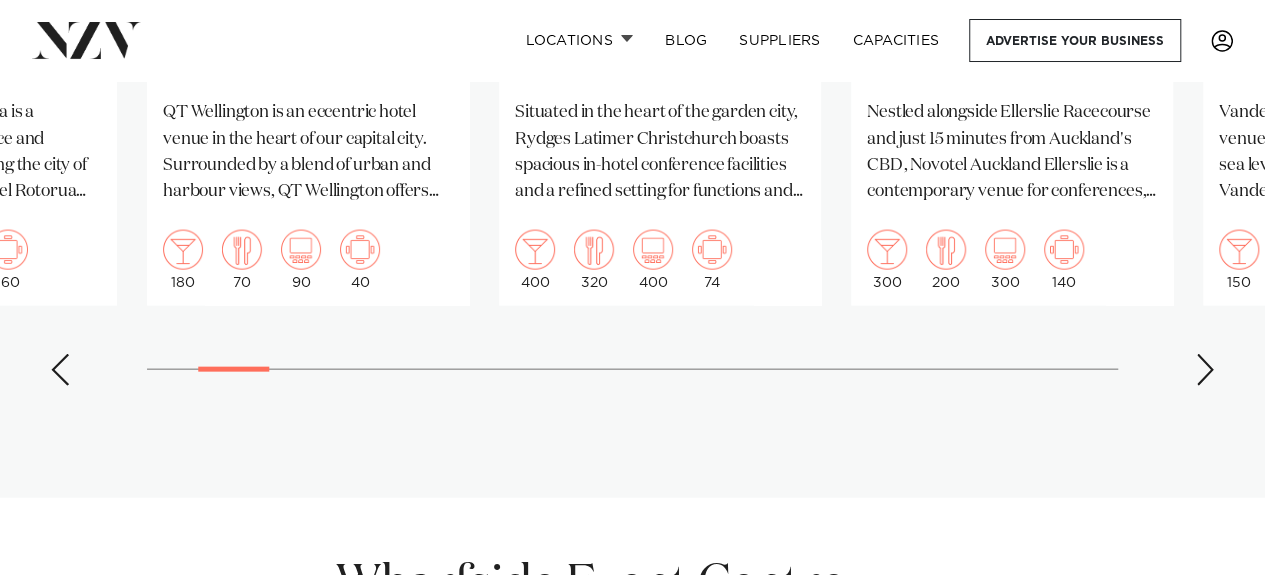 click at bounding box center [1205, 370] 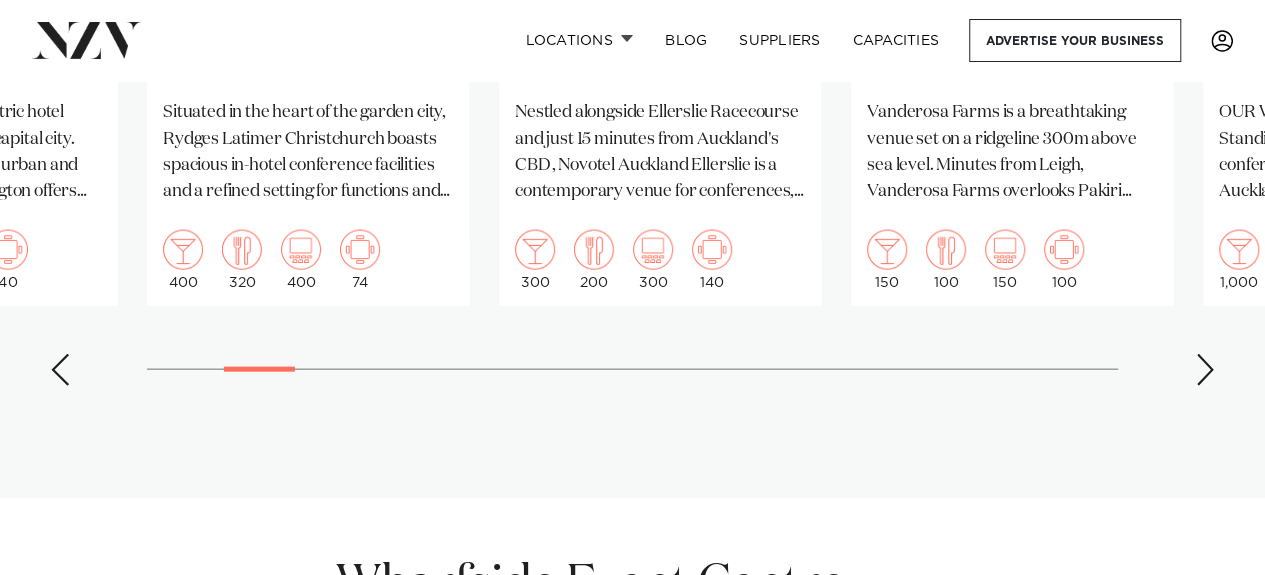 click at bounding box center [1205, 370] 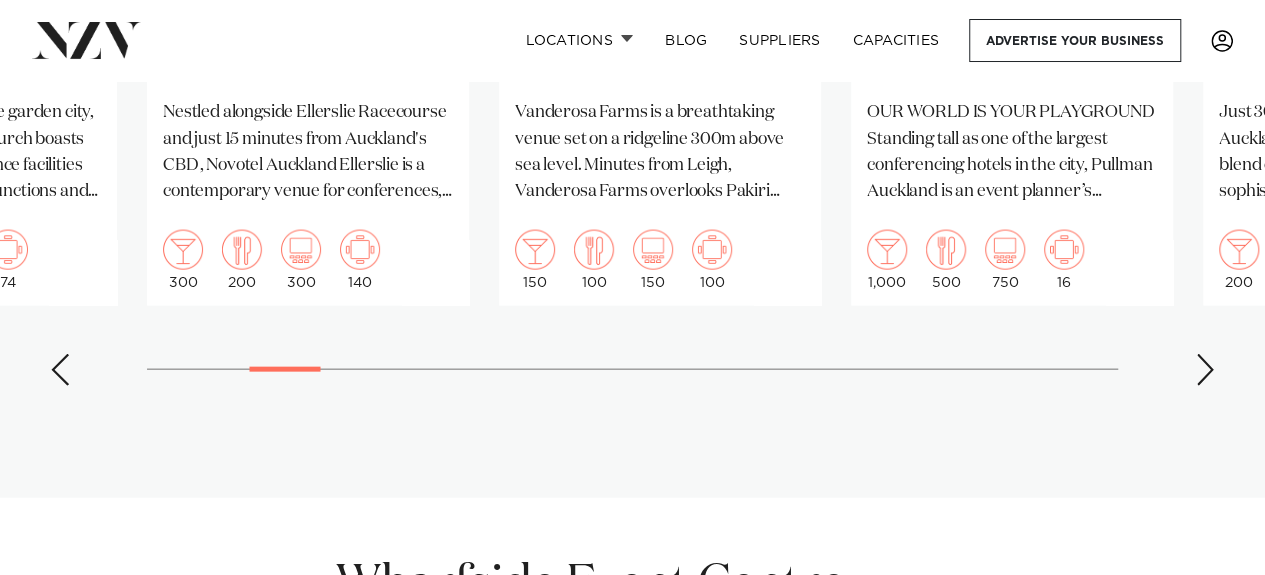 click at bounding box center [1205, 370] 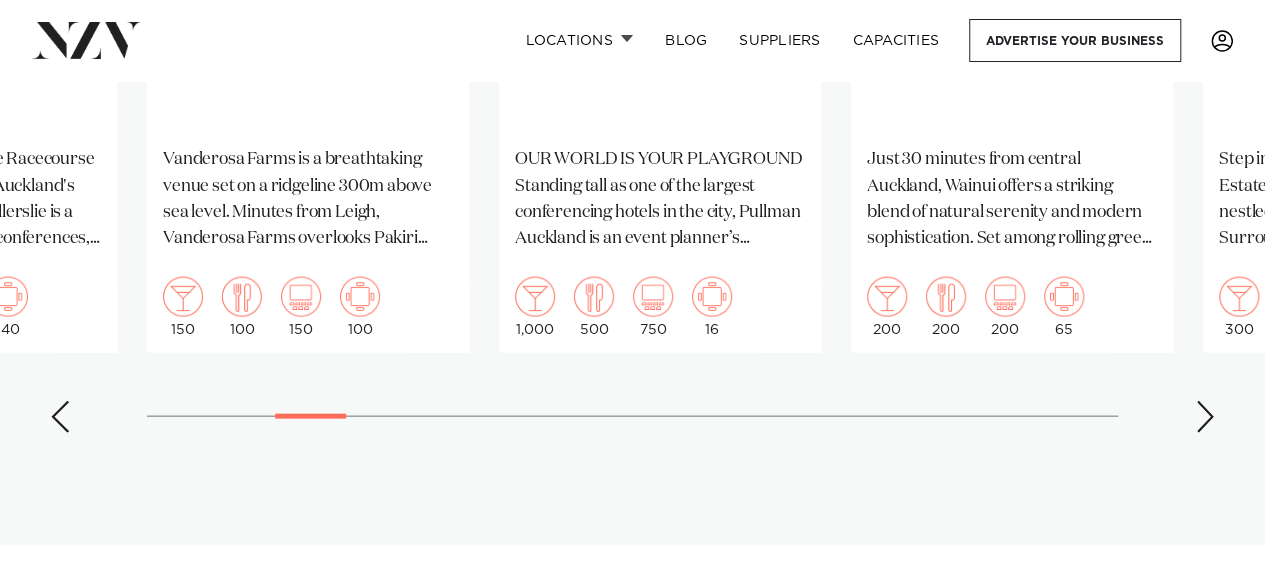 scroll, scrollTop: 2031, scrollLeft: 0, axis: vertical 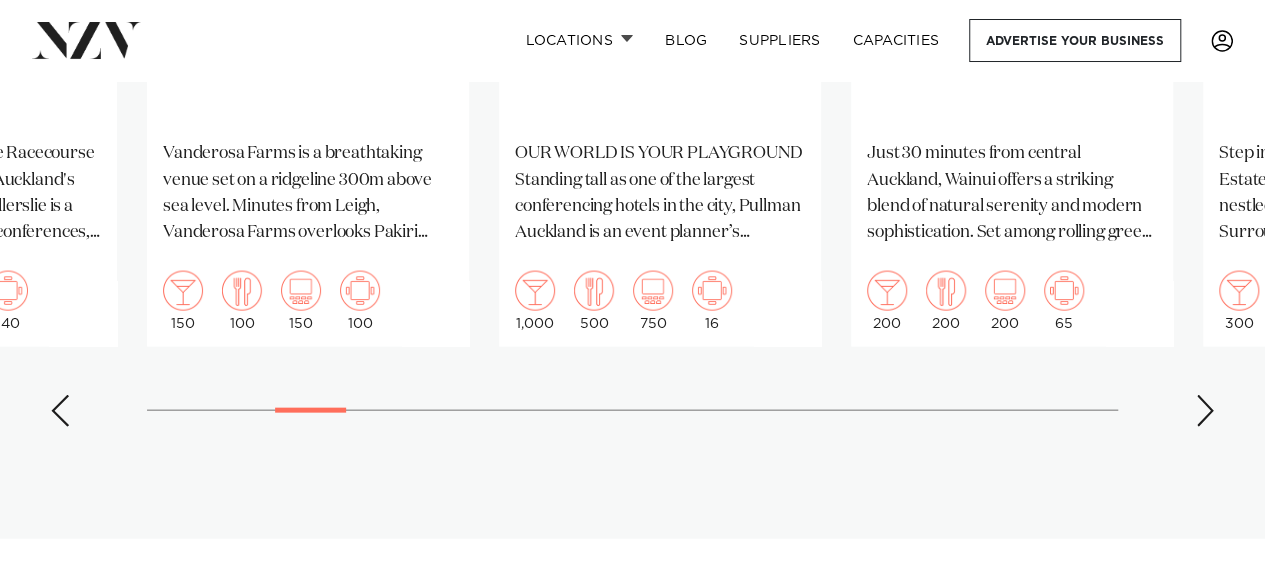 click at bounding box center (1205, 411) 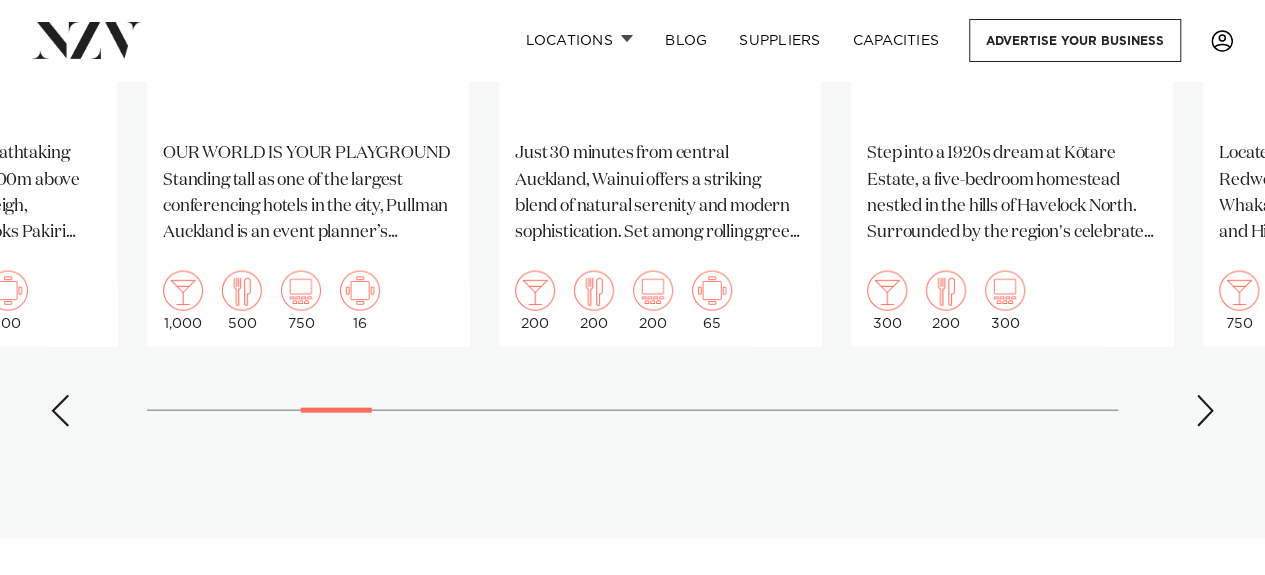 click at bounding box center [1205, 411] 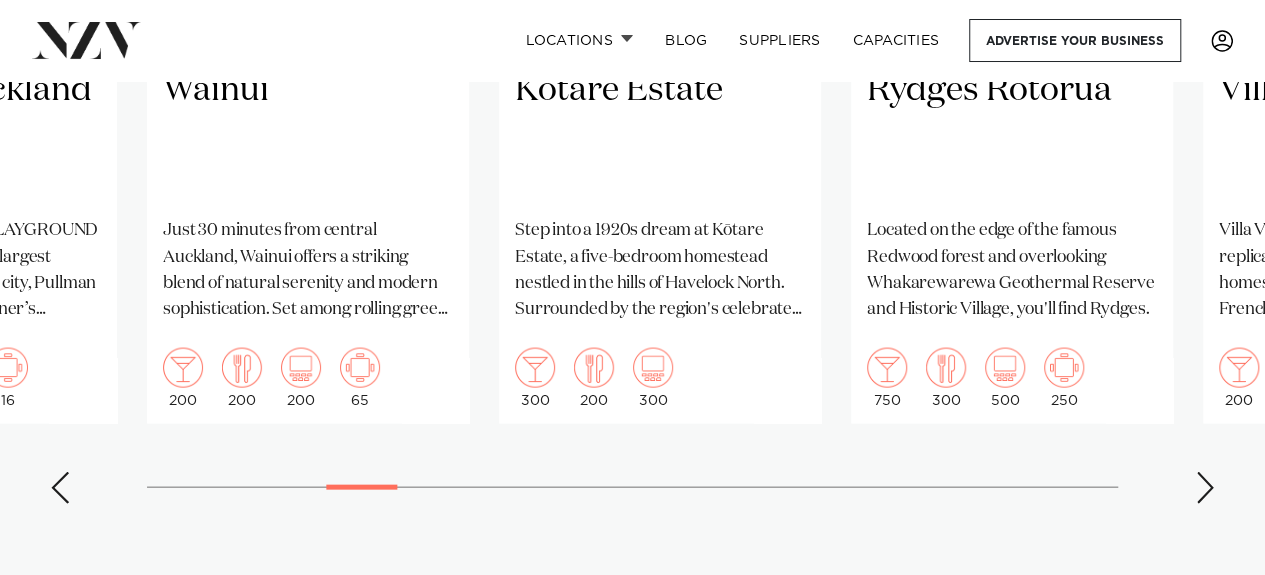 scroll, scrollTop: 1963, scrollLeft: 0, axis: vertical 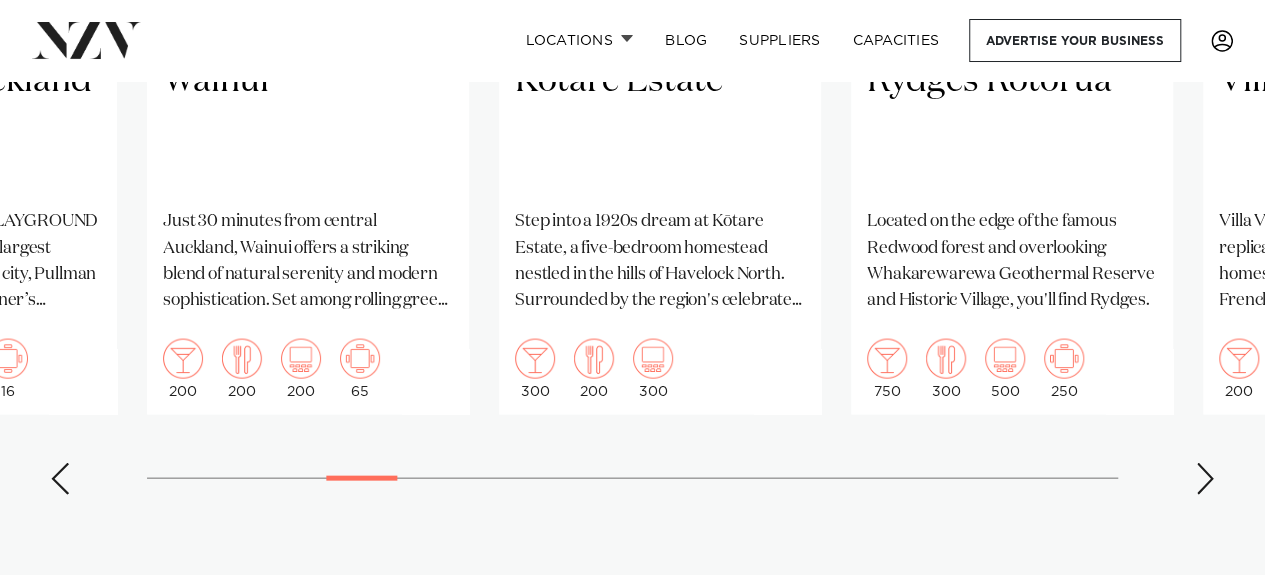 click at bounding box center (1205, 479) 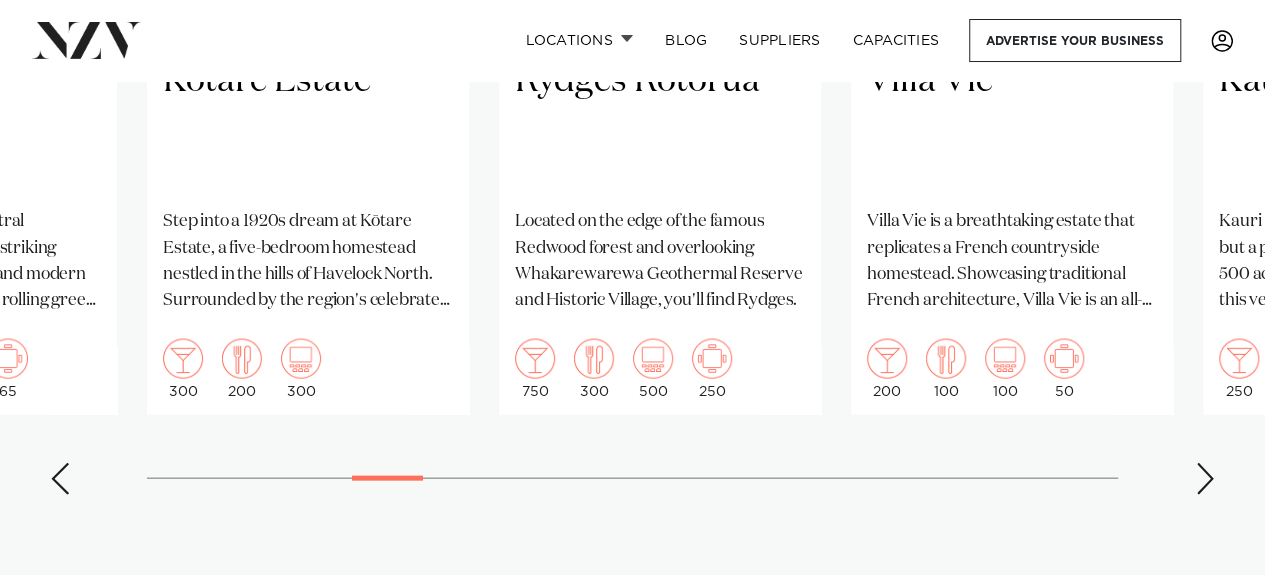 click at bounding box center [1205, 479] 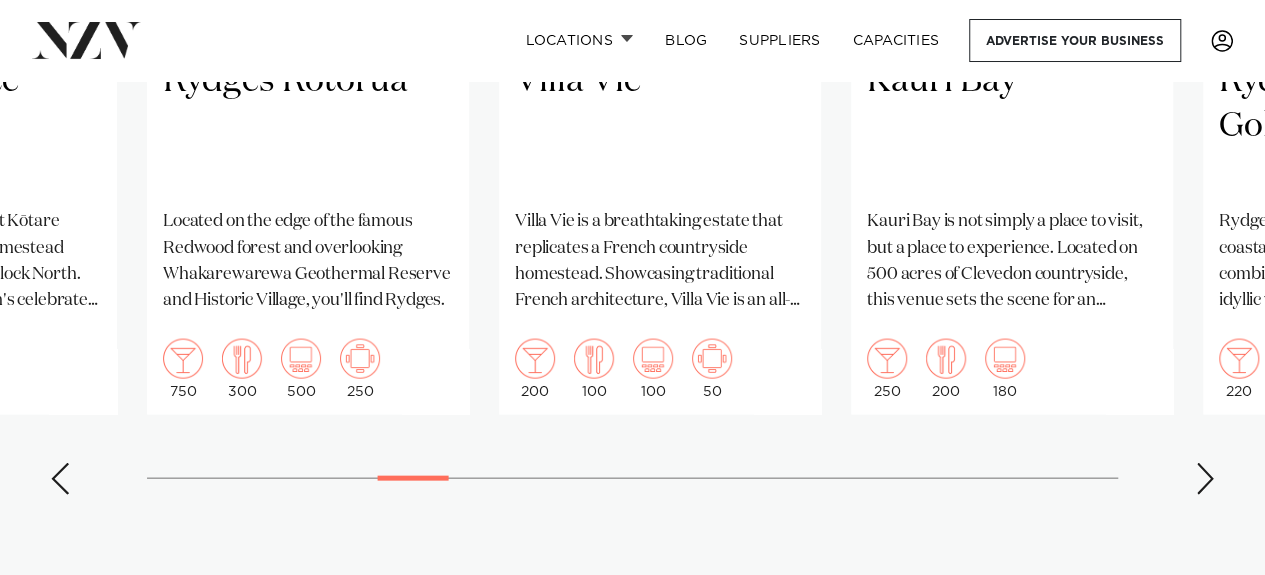click at bounding box center (1205, 479) 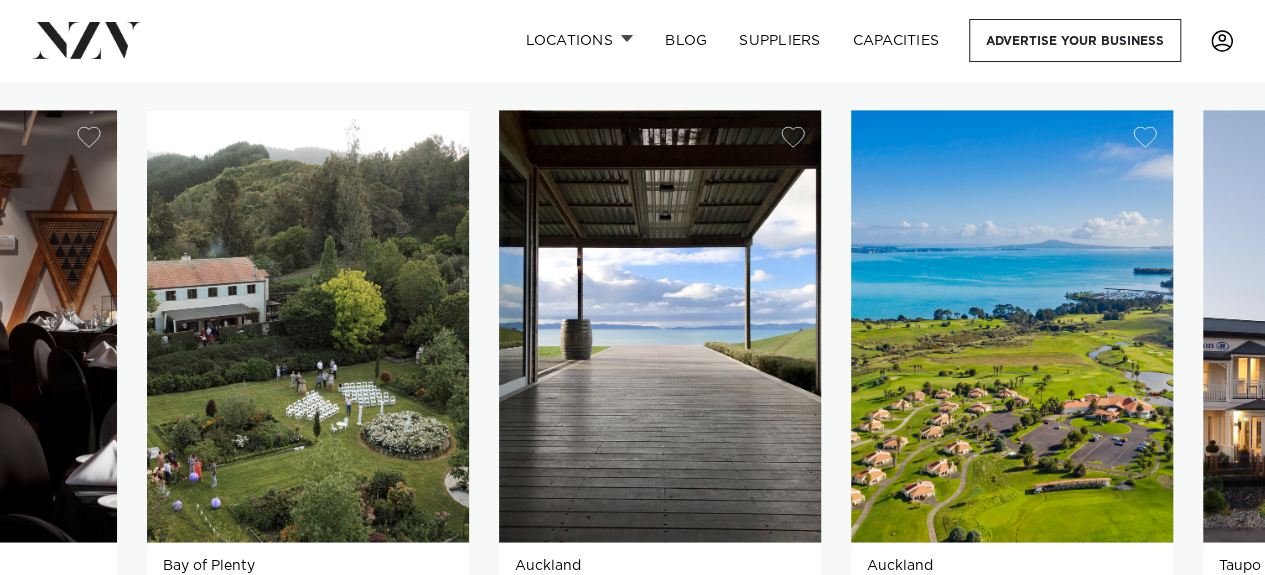 scroll, scrollTop: 952, scrollLeft: 0, axis: vertical 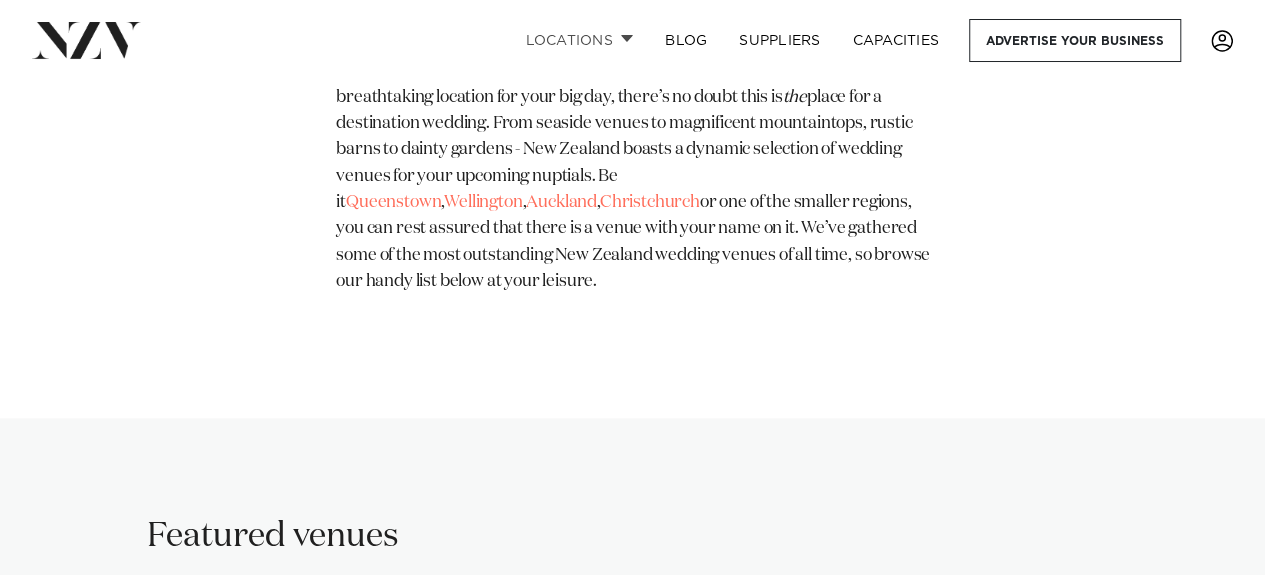 click on "Locations" at bounding box center [579, 40] 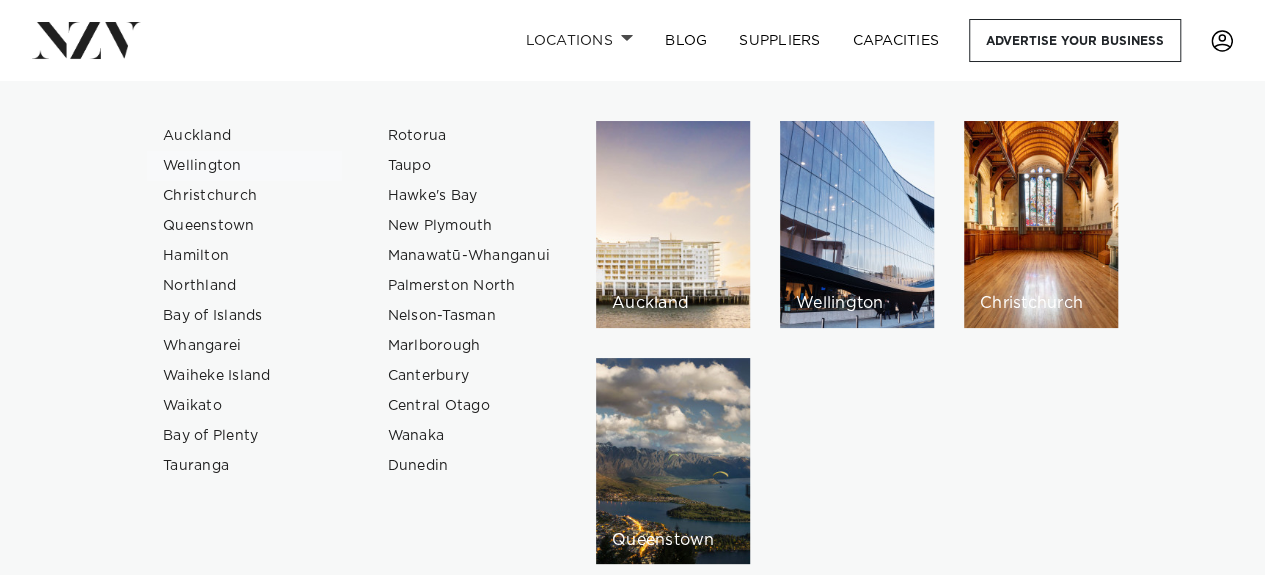 click on "Wellington" at bounding box center [244, 166] 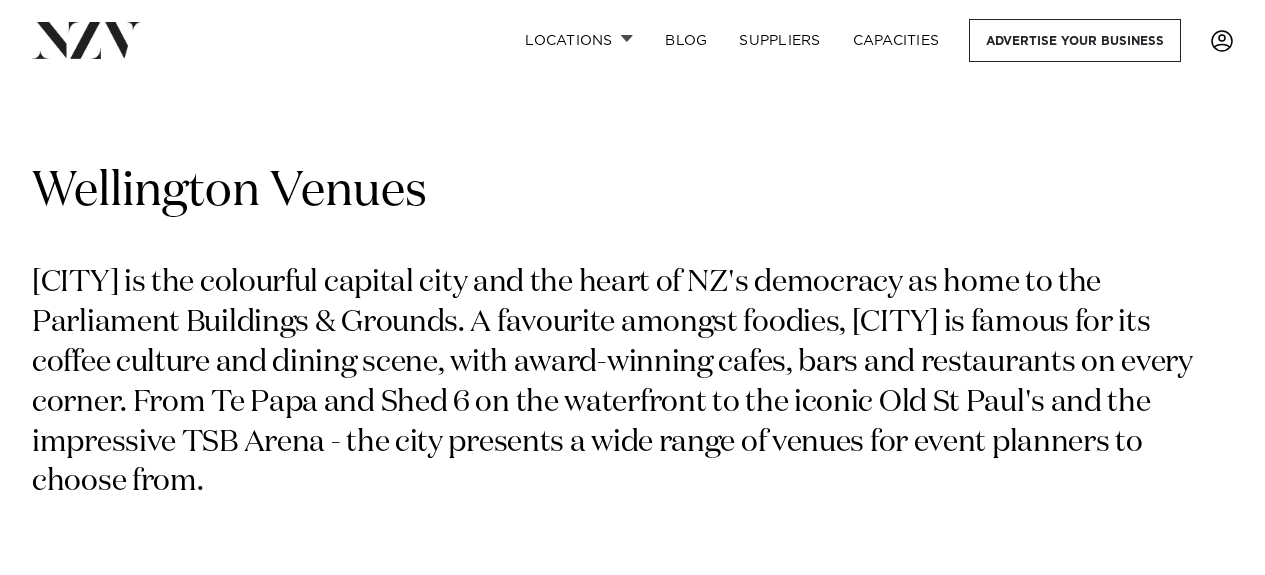 scroll, scrollTop: 0, scrollLeft: 0, axis: both 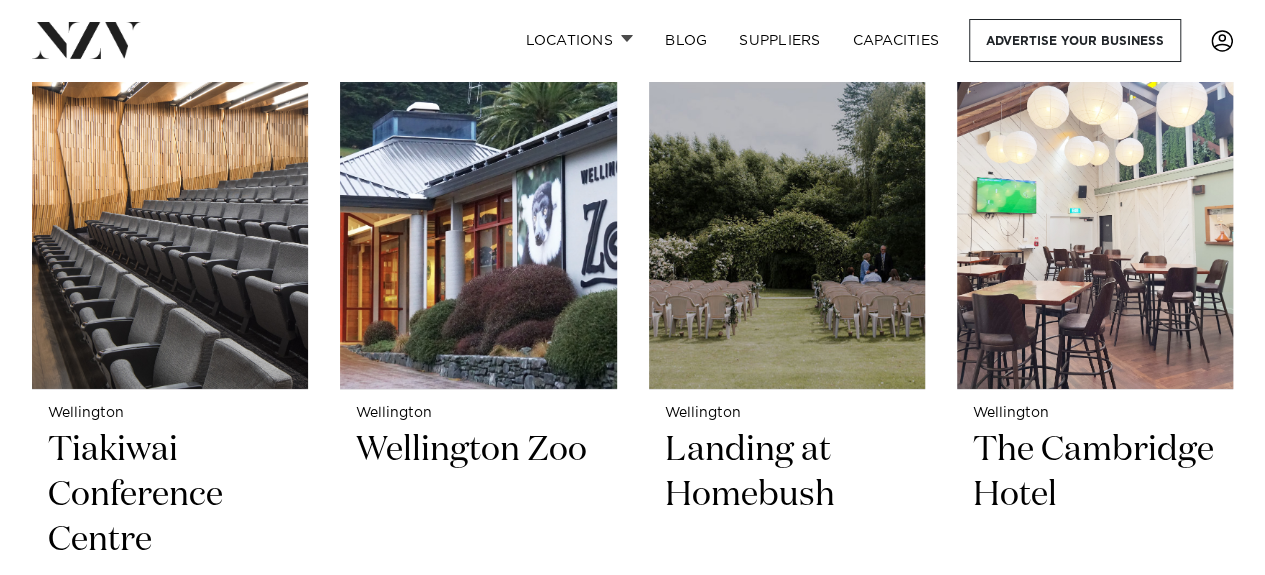 click at bounding box center [787, 204] 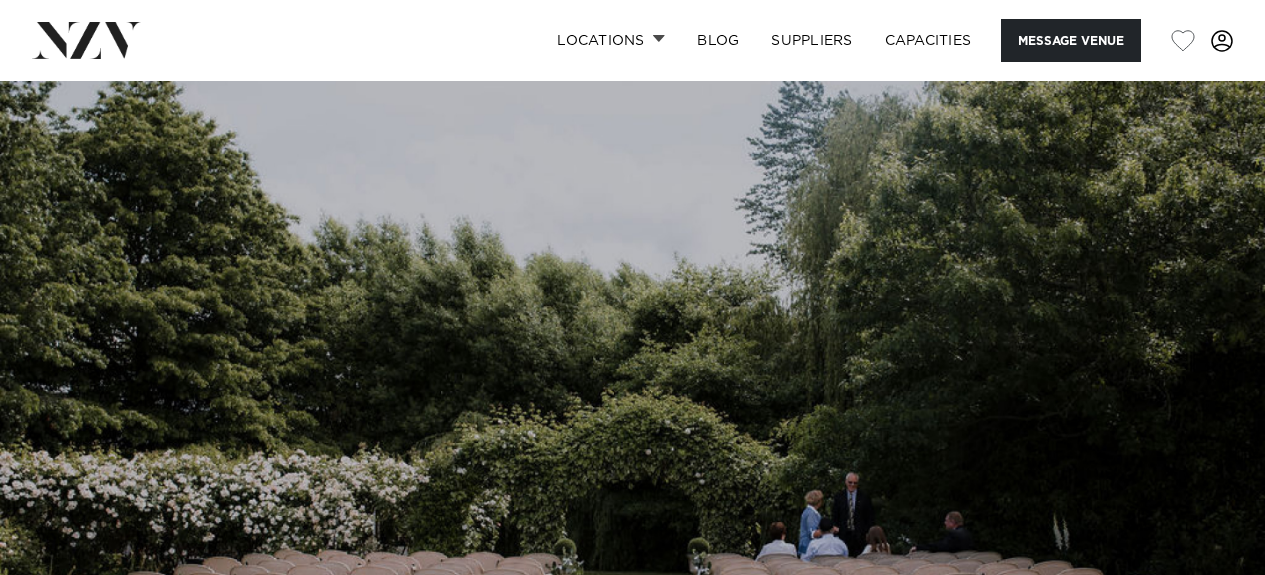 scroll, scrollTop: 0, scrollLeft: 0, axis: both 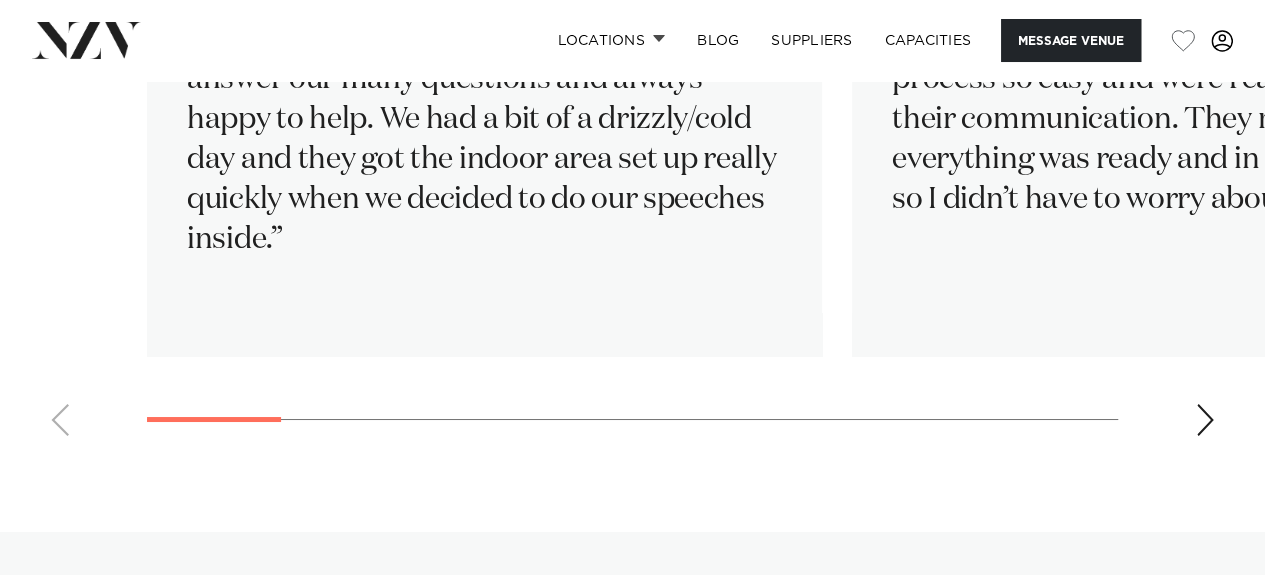 click at bounding box center (1205, 420) 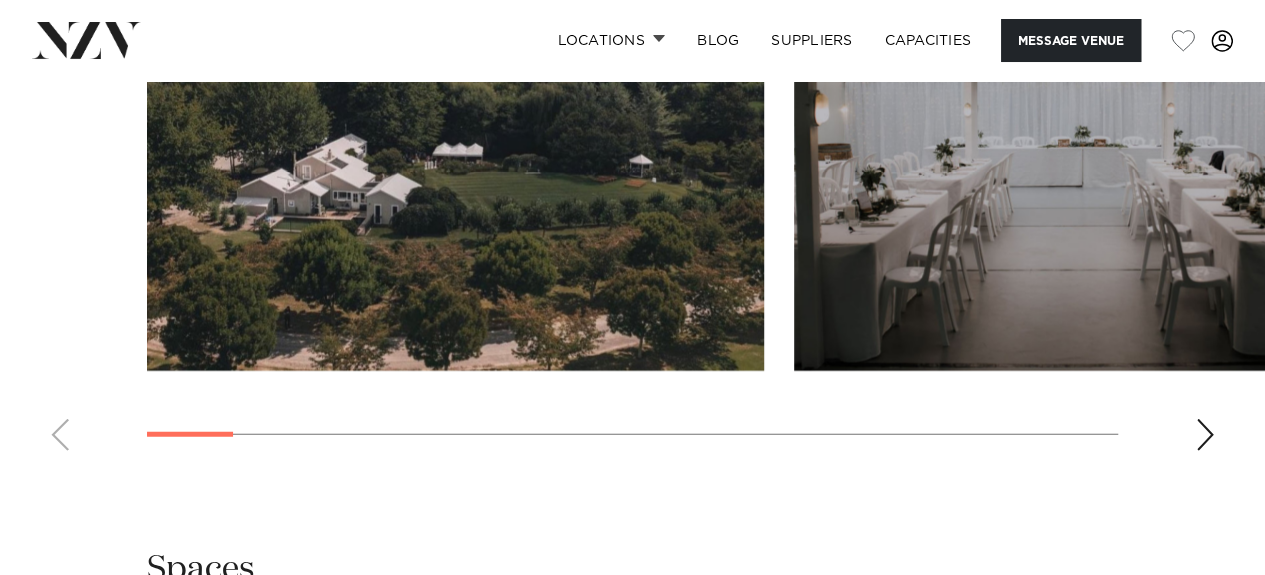scroll, scrollTop: 2375, scrollLeft: 0, axis: vertical 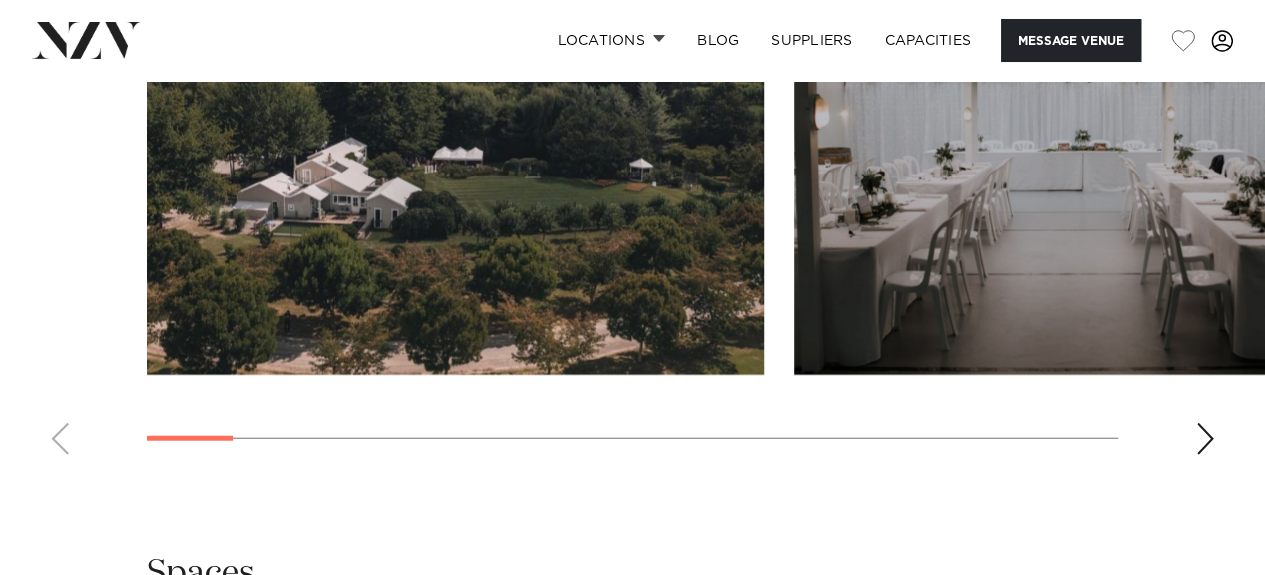 click at bounding box center (632, 196) 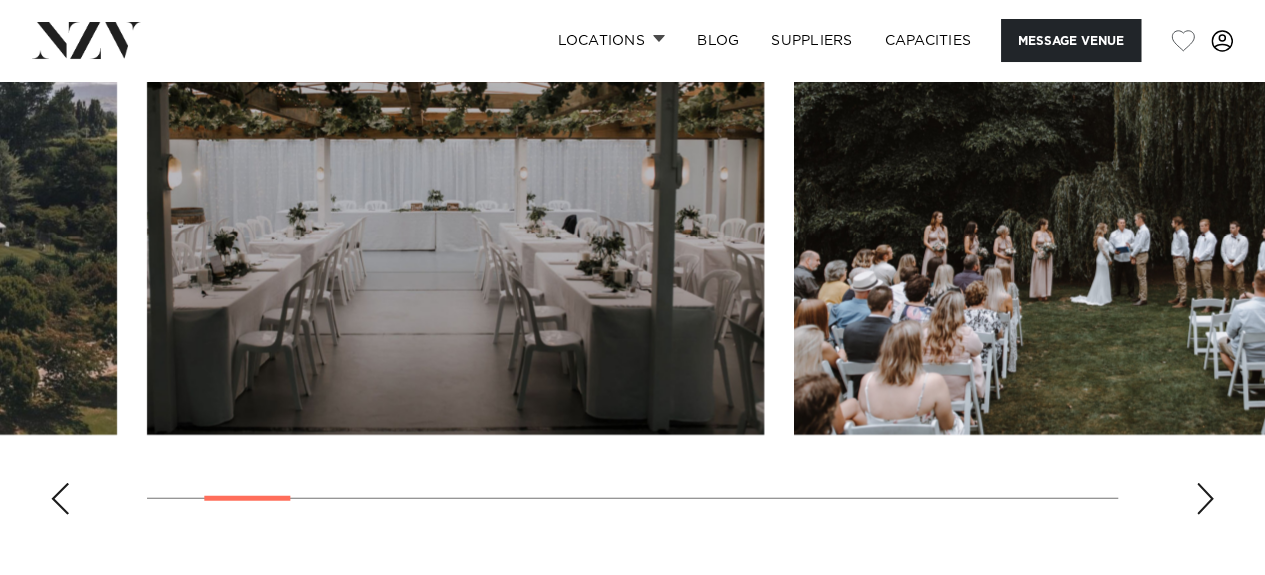 scroll, scrollTop: 2314, scrollLeft: 0, axis: vertical 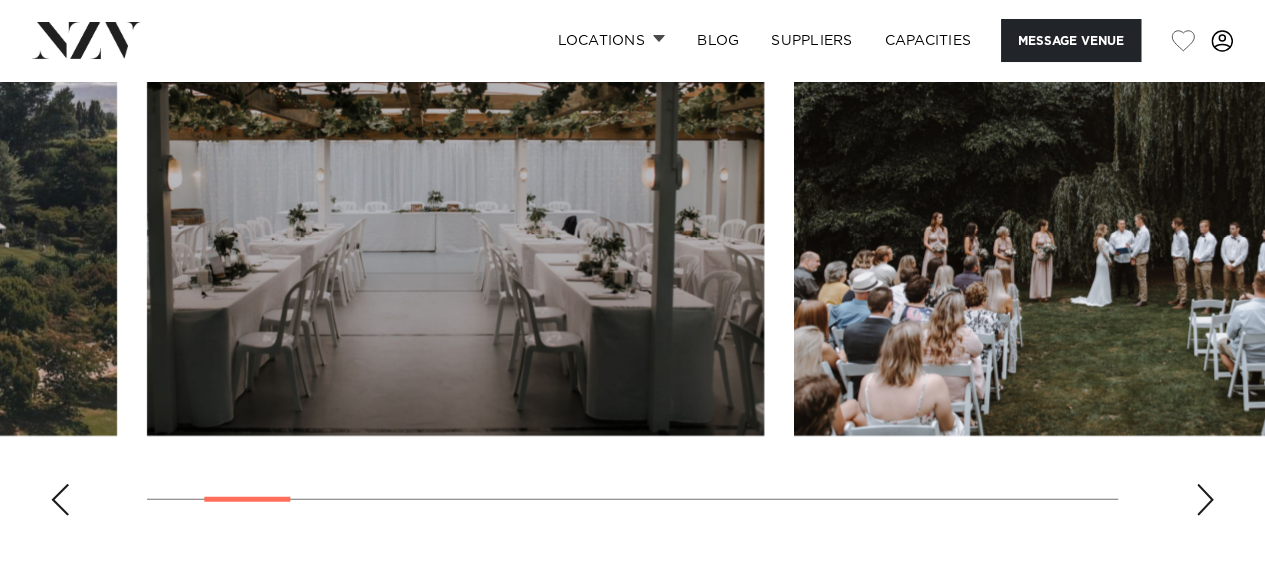 click at bounding box center [1205, 500] 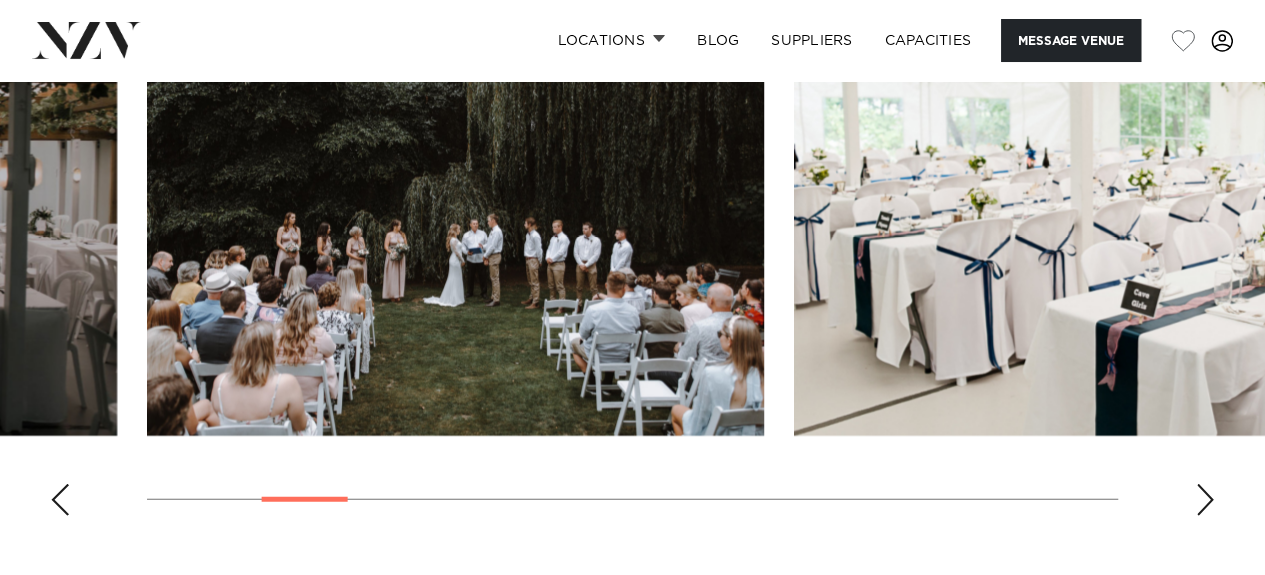 click at bounding box center [1205, 500] 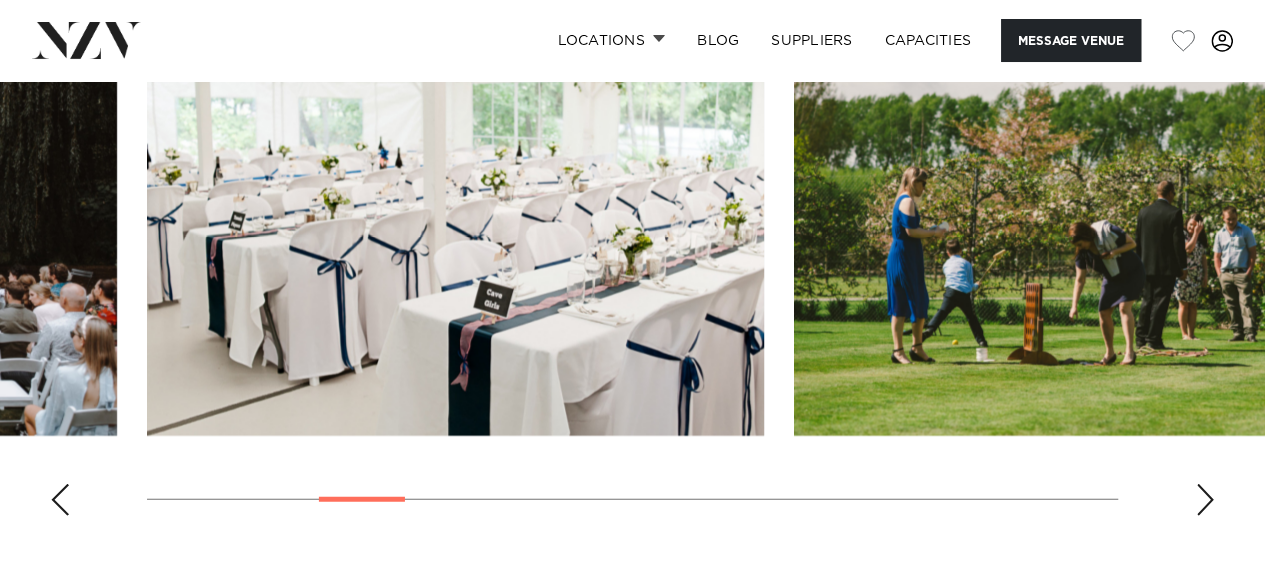 click at bounding box center [1205, 500] 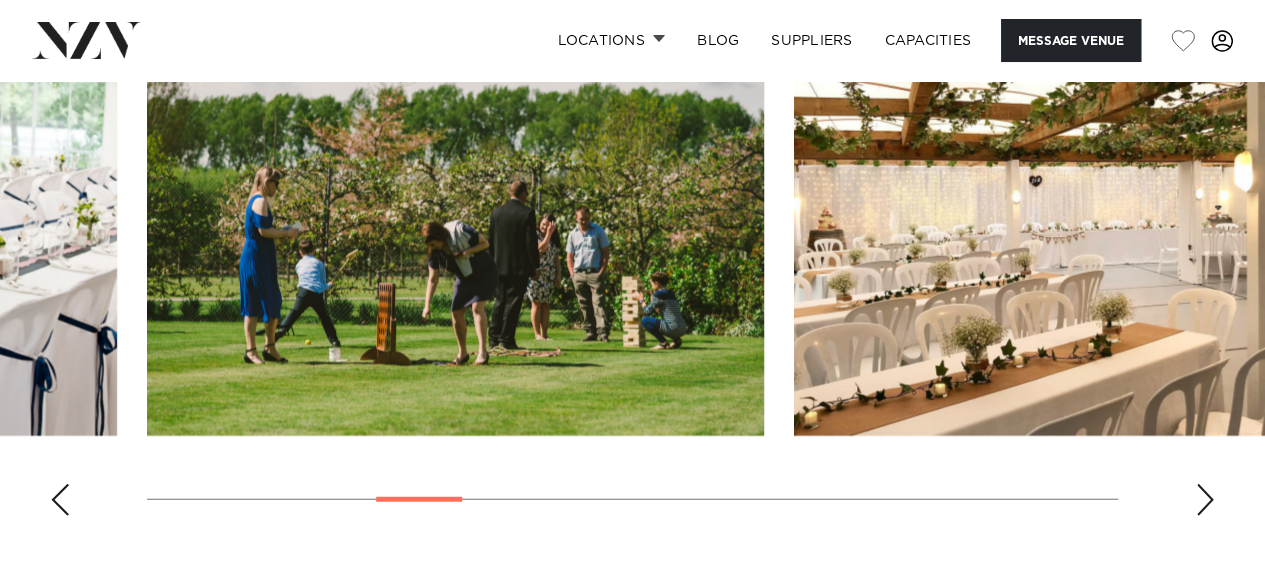 click at bounding box center [1205, 500] 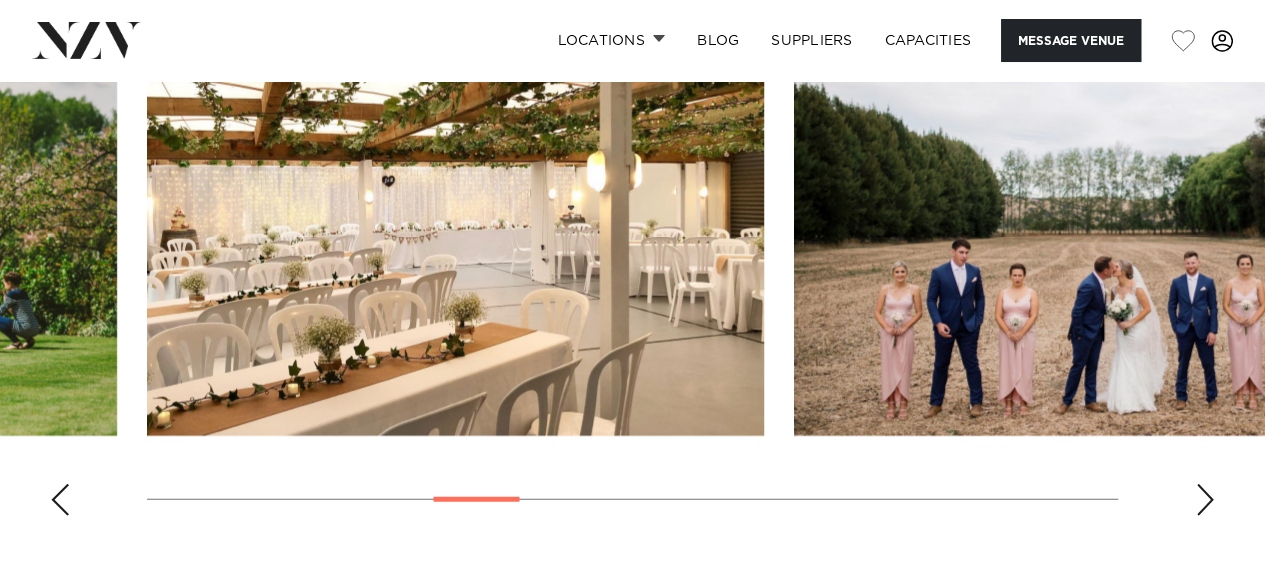 click at bounding box center [1205, 500] 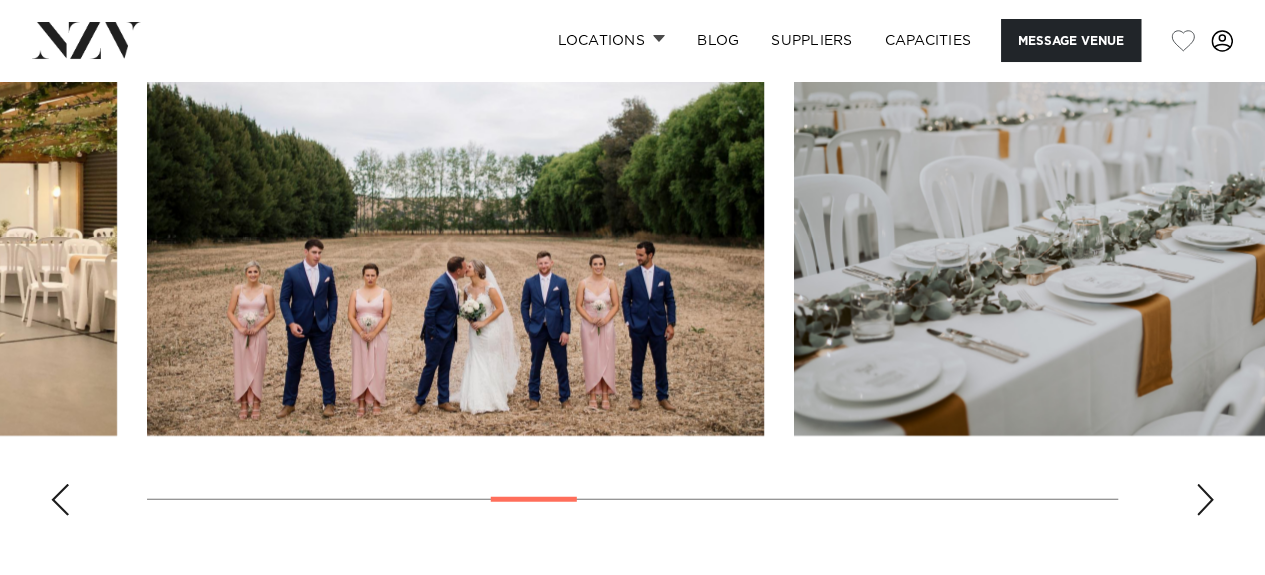 click at bounding box center (1205, 500) 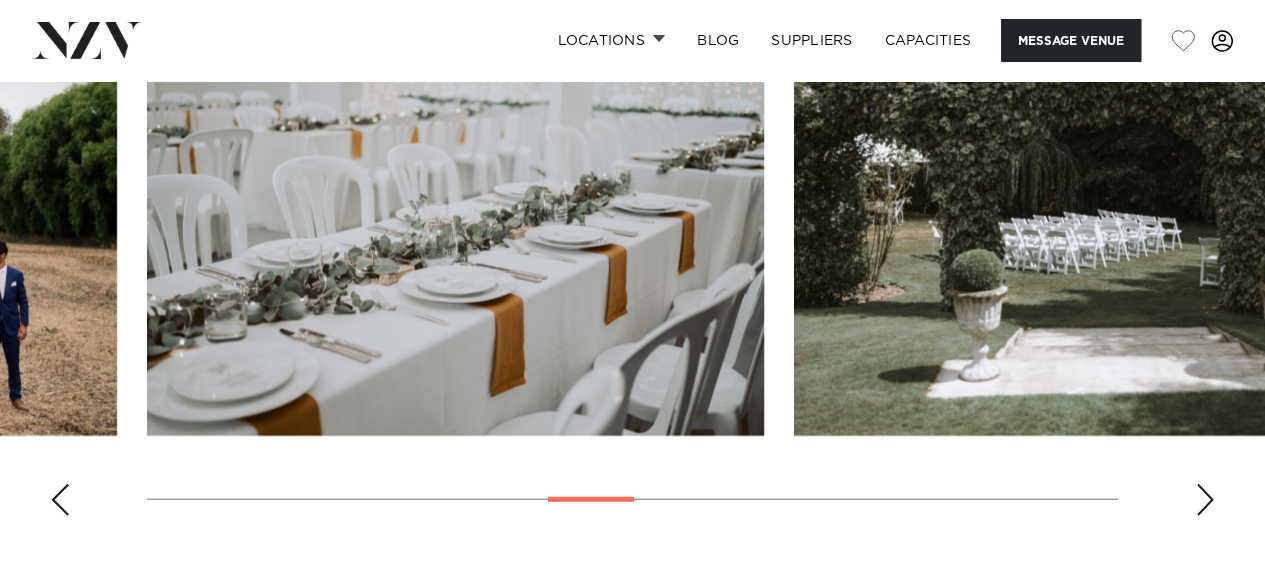 click at bounding box center (1205, 500) 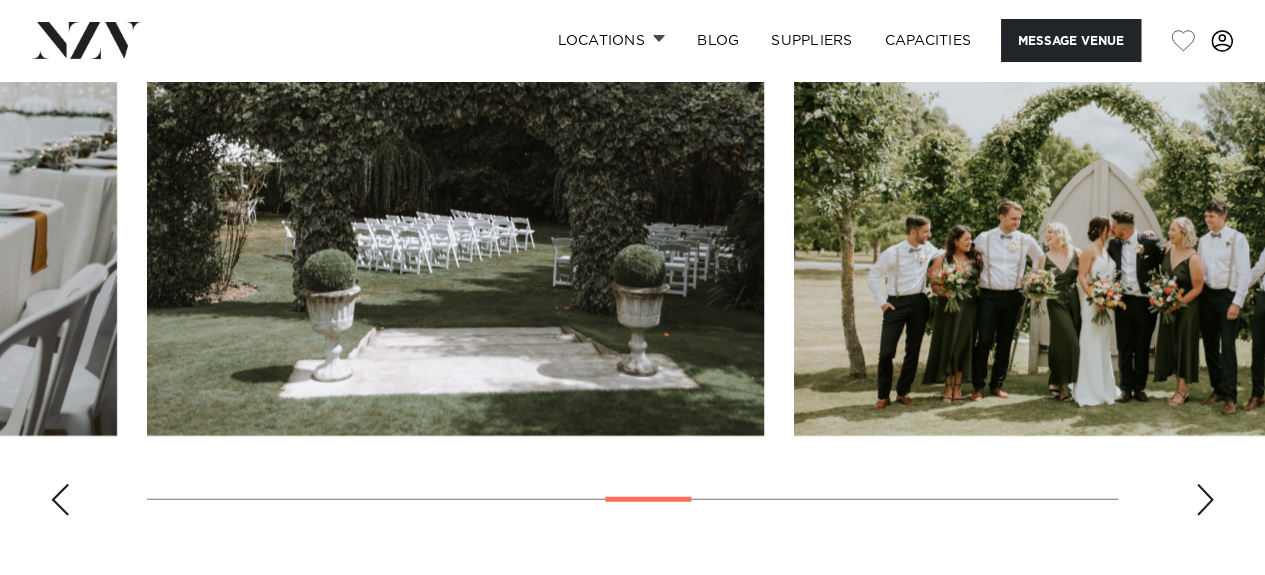 click at bounding box center [1205, 500] 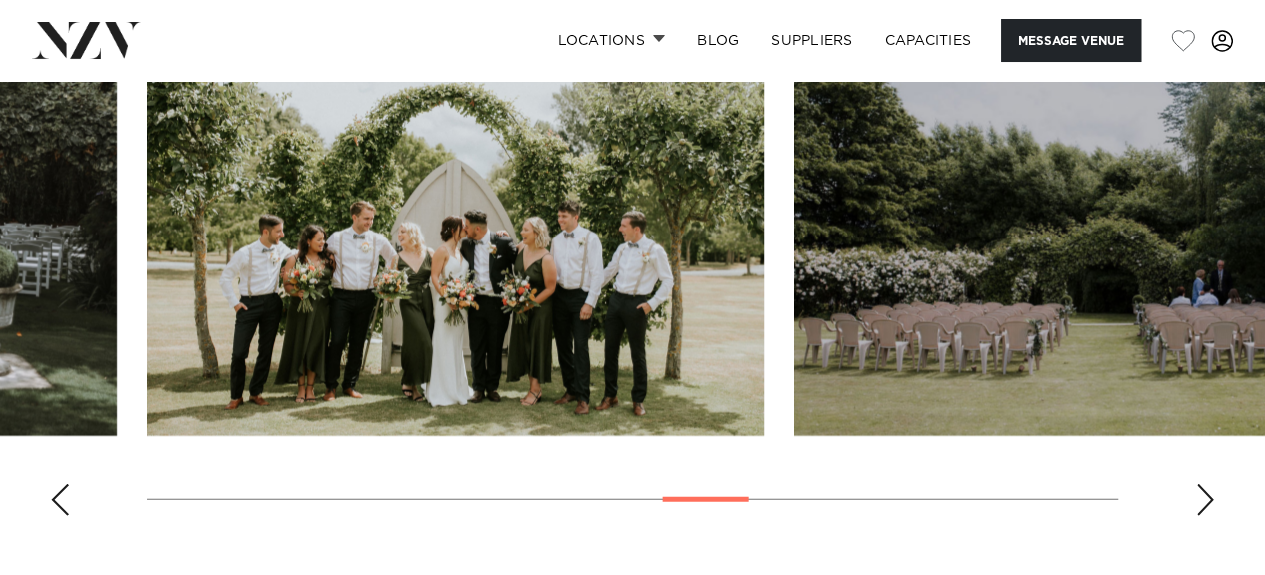click at bounding box center [1205, 500] 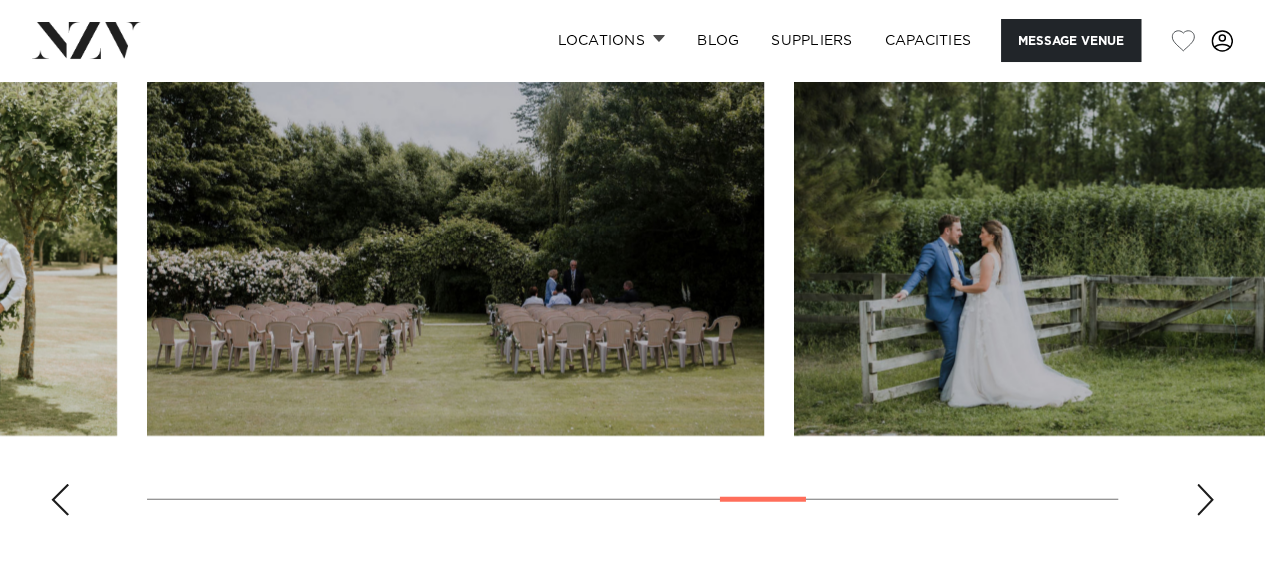 click at bounding box center (1205, 500) 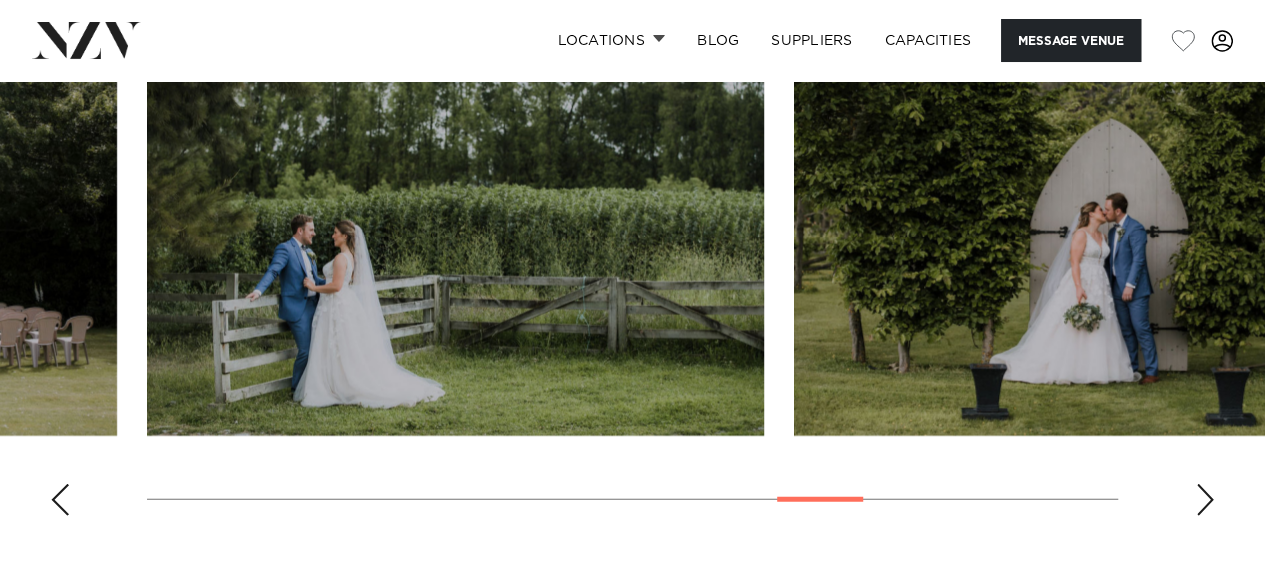 click at bounding box center (1205, 500) 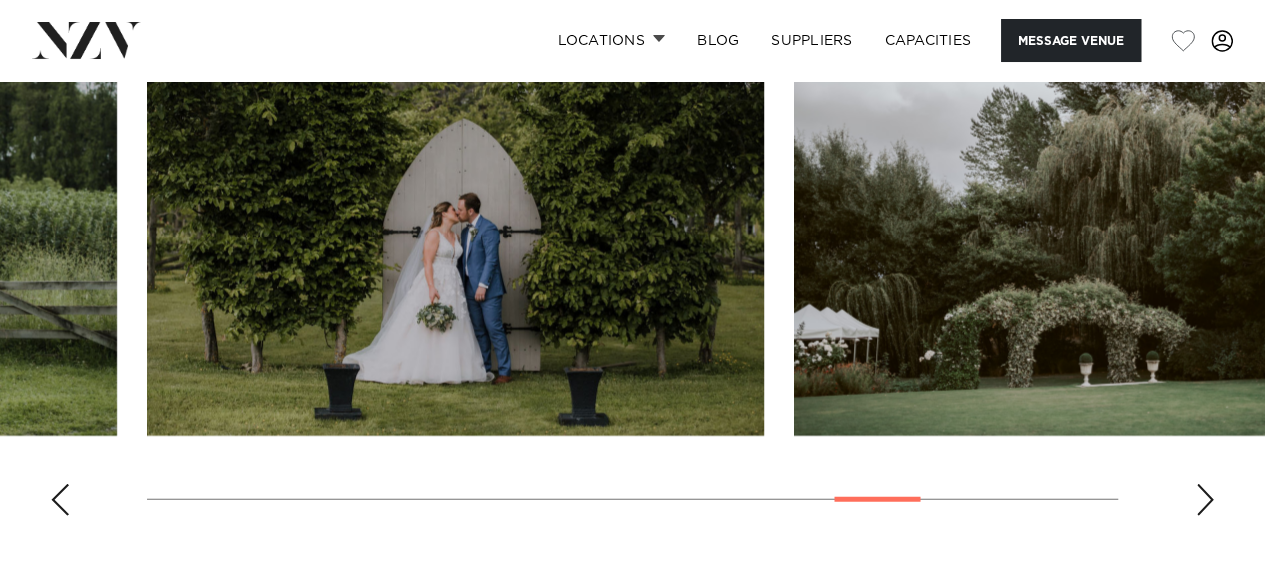 click at bounding box center [1205, 500] 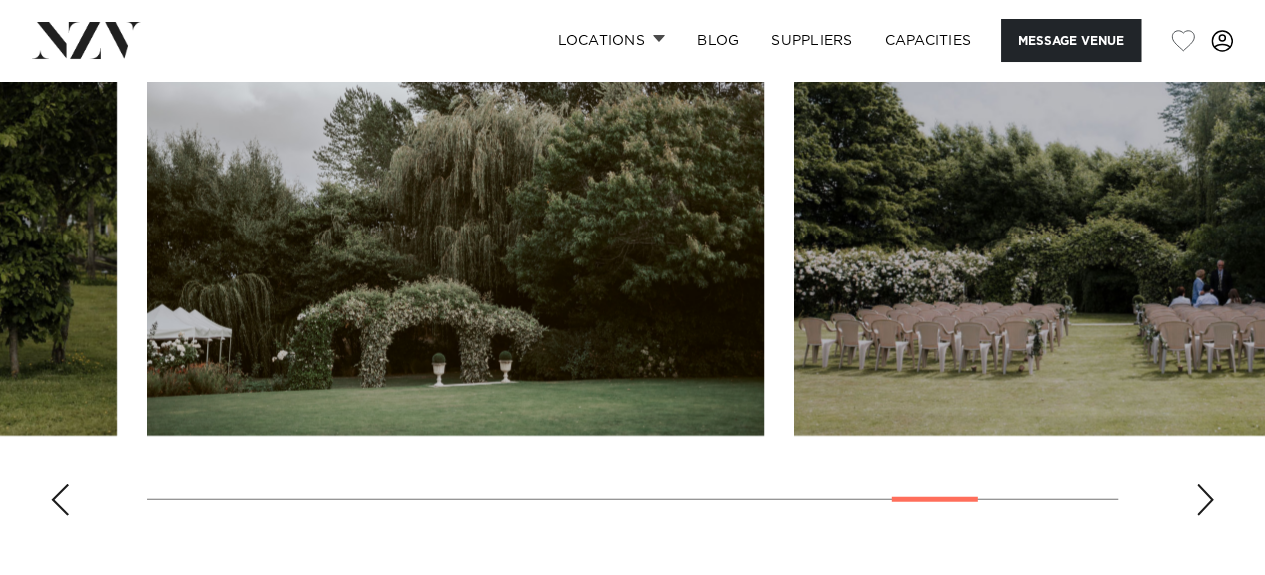 click at bounding box center [1205, 500] 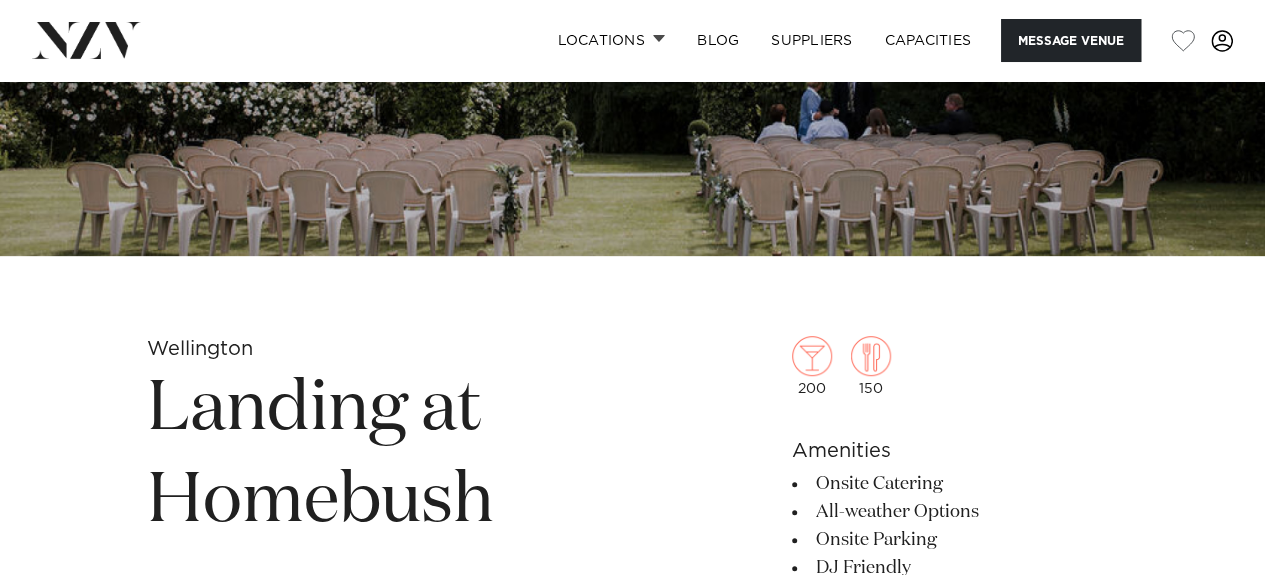 scroll, scrollTop: 419, scrollLeft: 0, axis: vertical 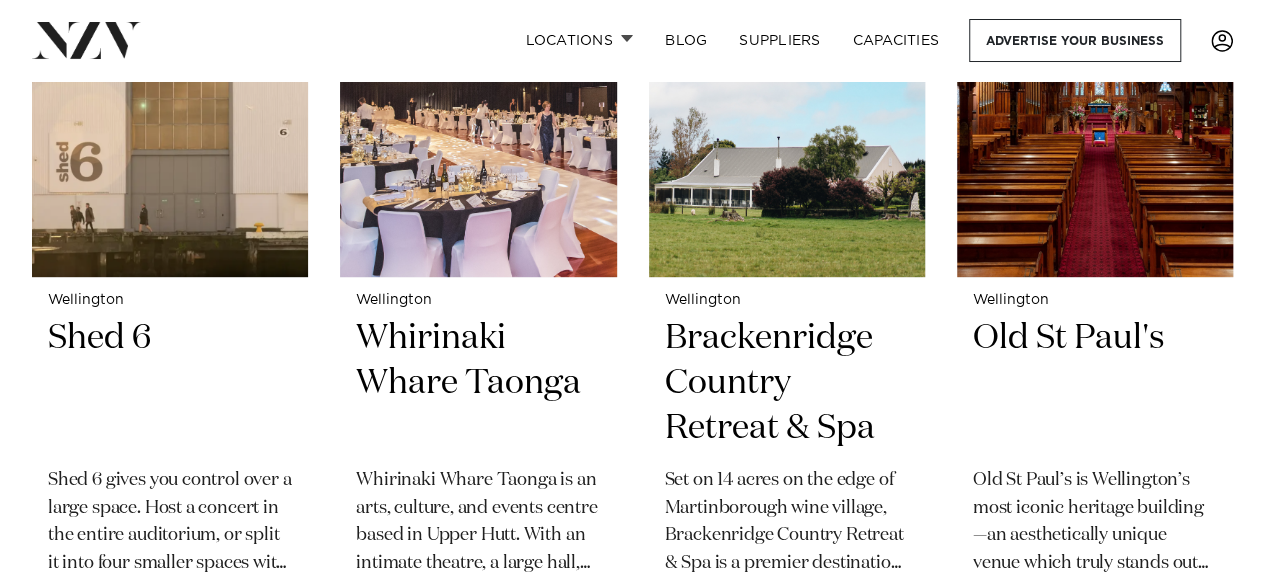 click at bounding box center (787, 91) 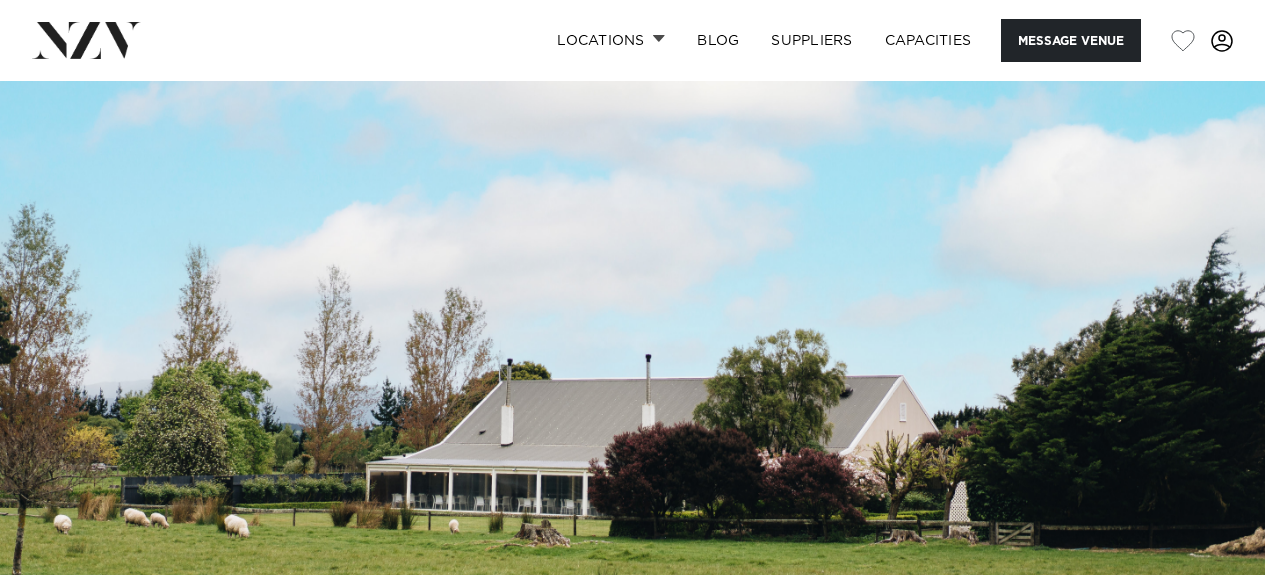 scroll, scrollTop: 0, scrollLeft: 0, axis: both 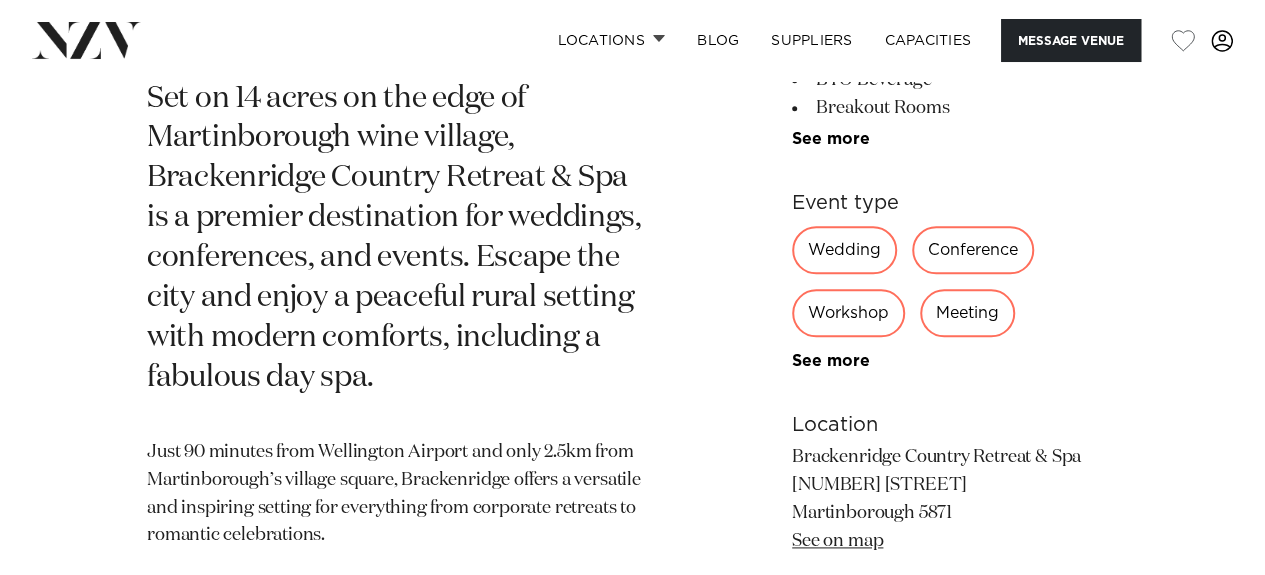 click on "Wedding" at bounding box center [844, 250] 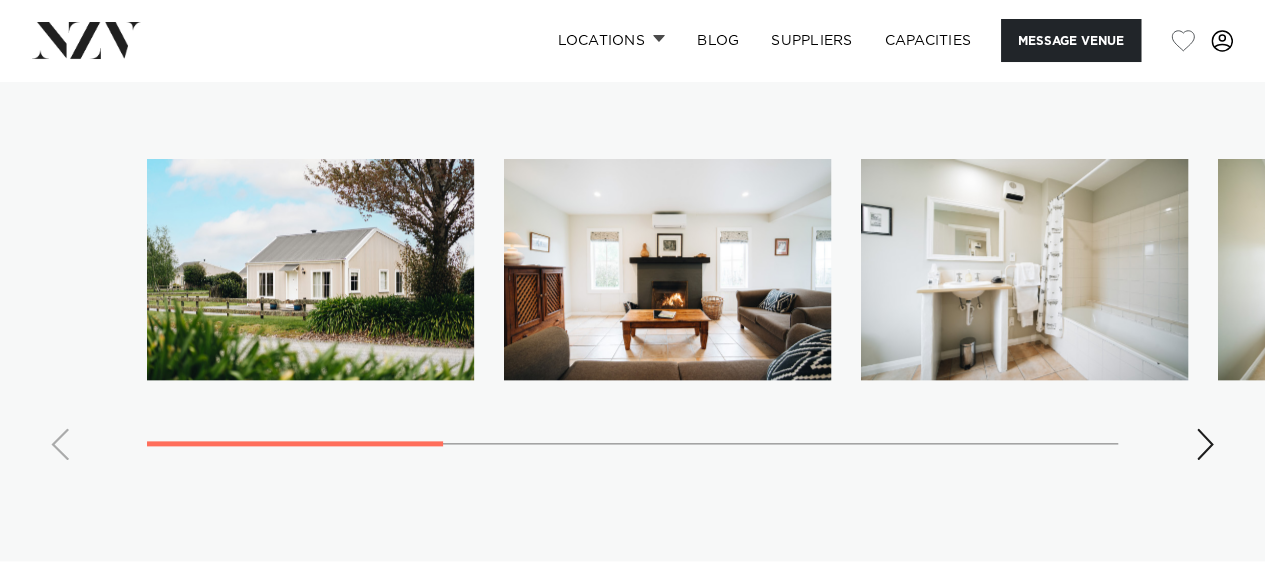 scroll, scrollTop: 4797, scrollLeft: 0, axis: vertical 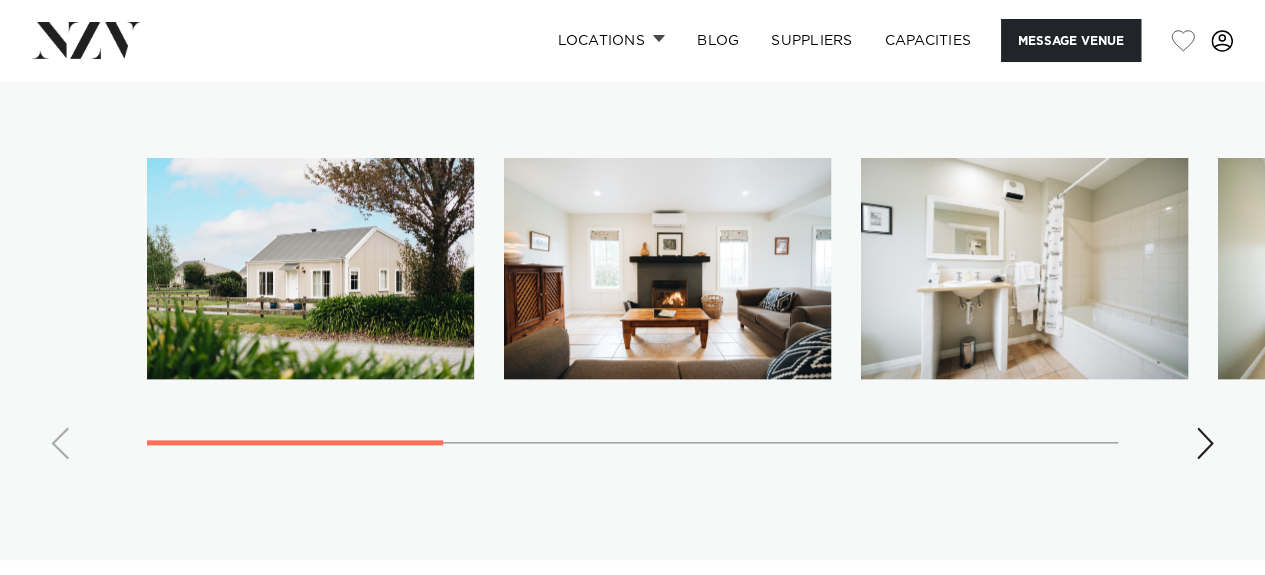 click at bounding box center [632, 316] 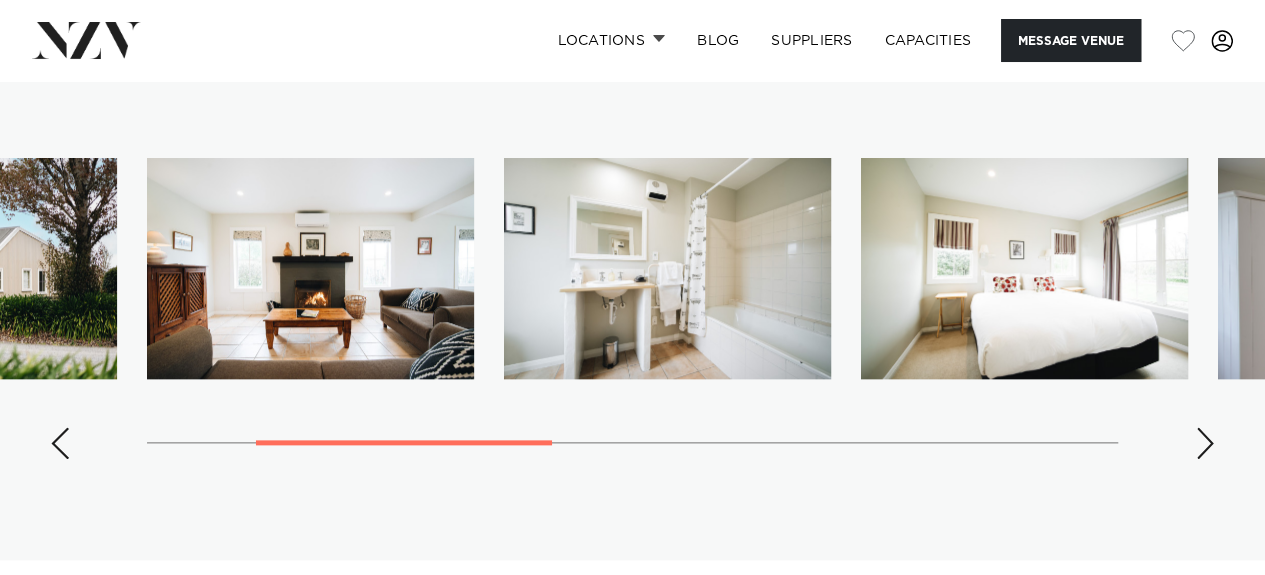 click at bounding box center (1205, 443) 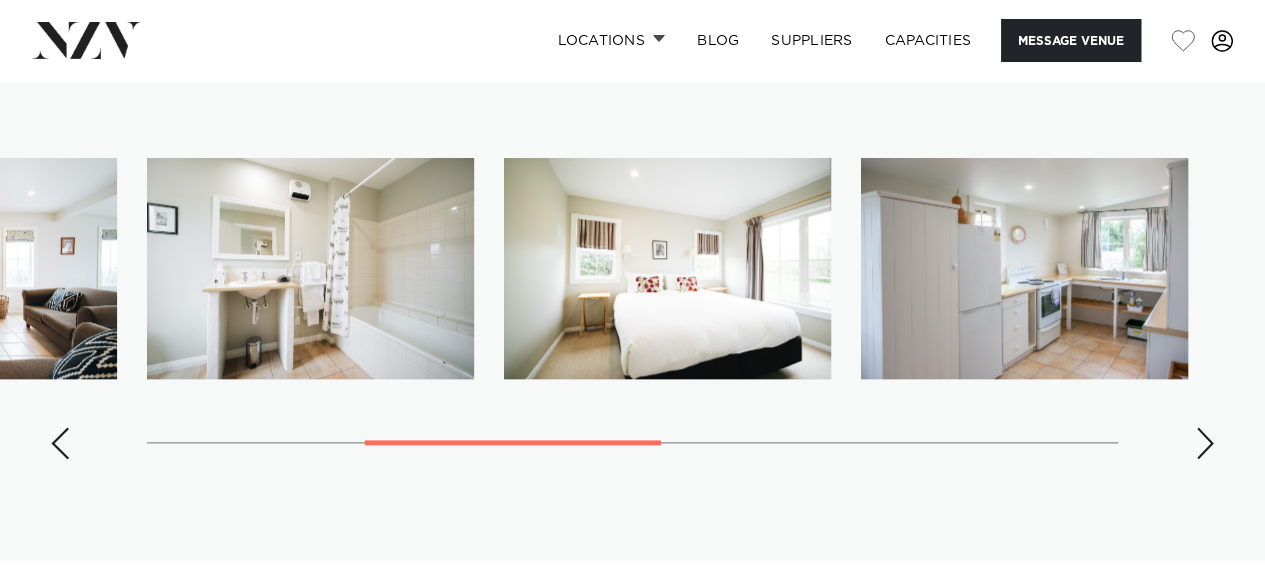 click at bounding box center [1205, 443] 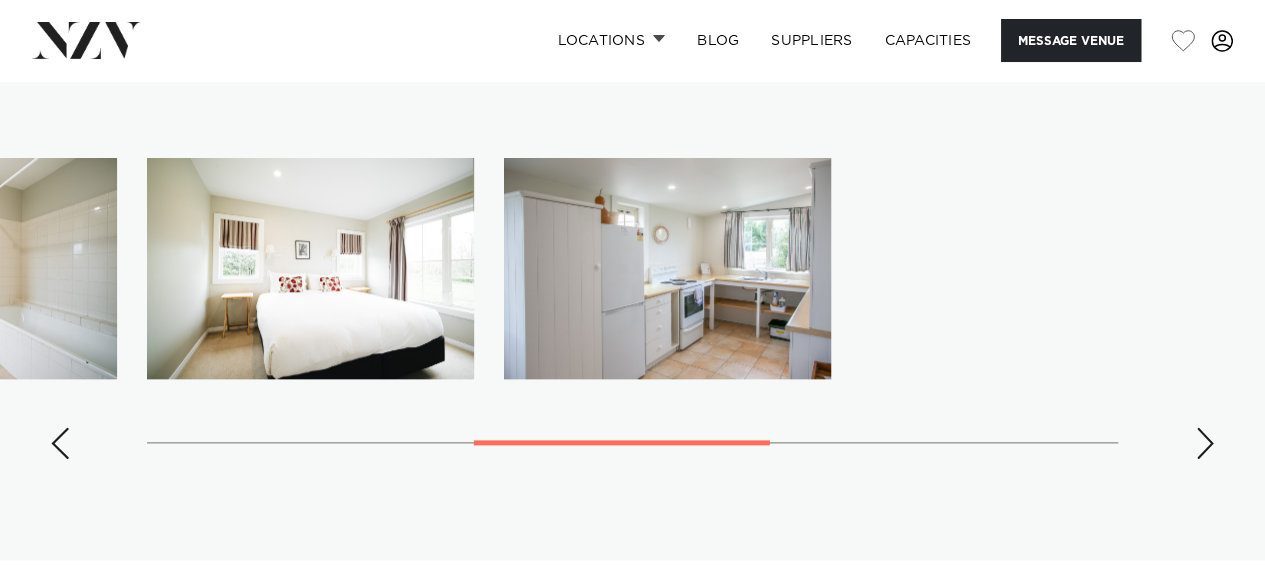 click at bounding box center [1205, 443] 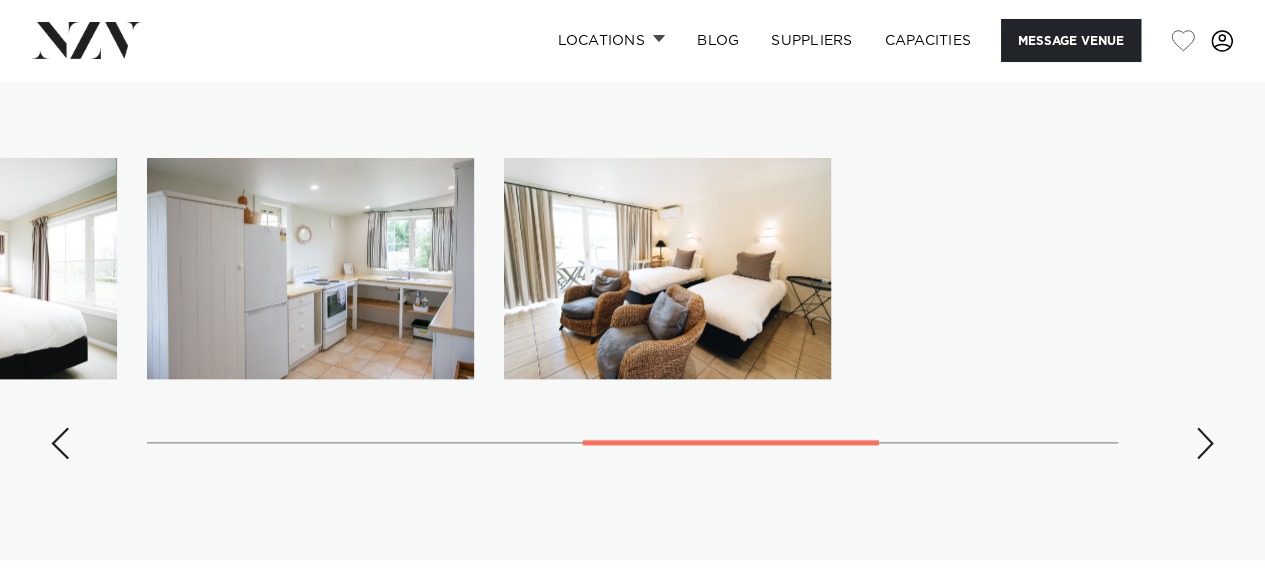 click at bounding box center (1205, 443) 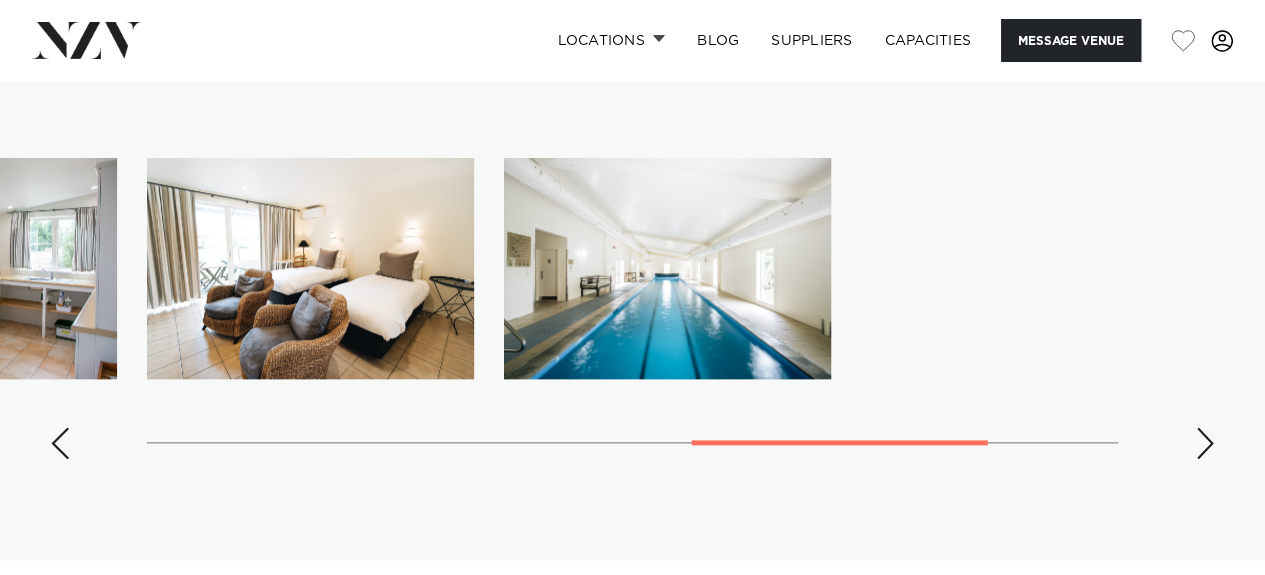 click at bounding box center (1205, 443) 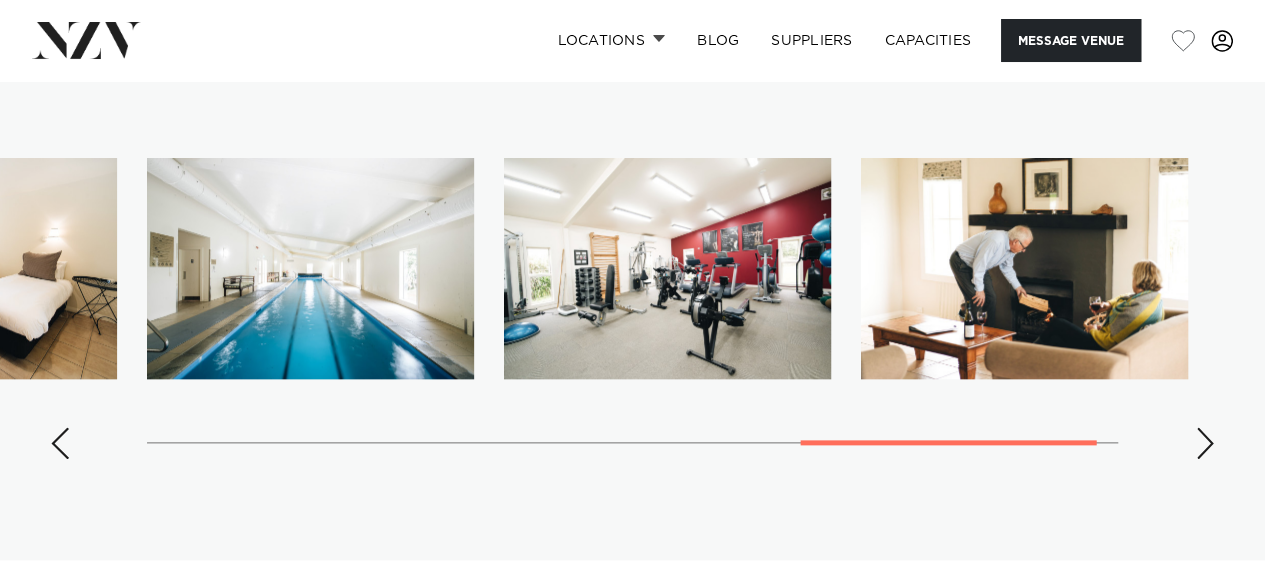 click at bounding box center [1205, 443] 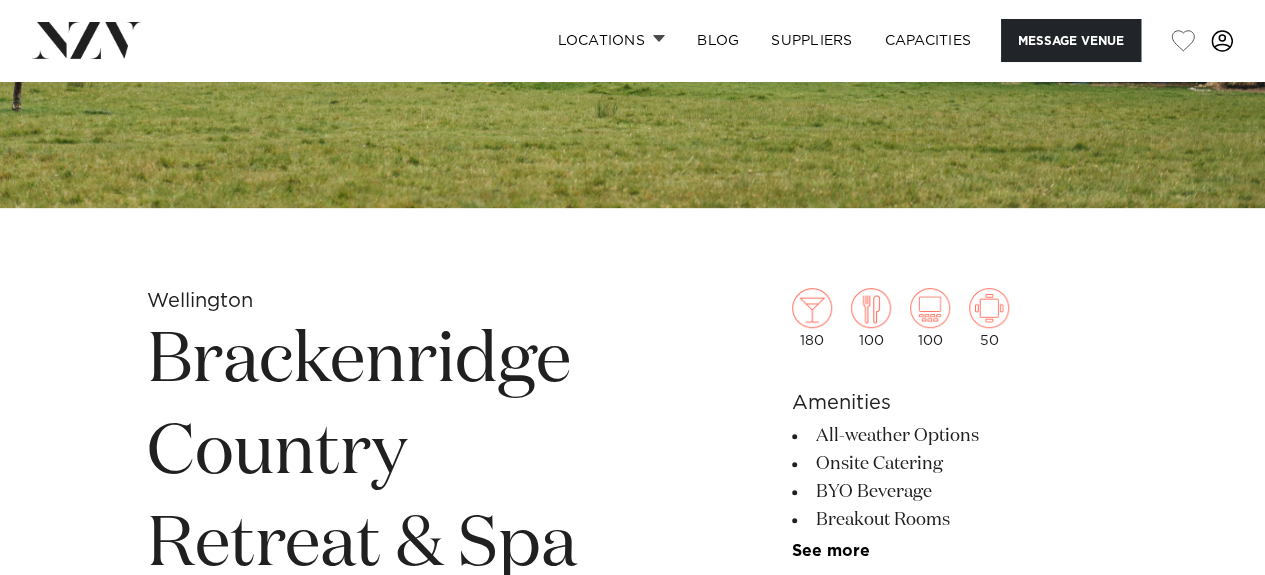 scroll, scrollTop: 727, scrollLeft: 0, axis: vertical 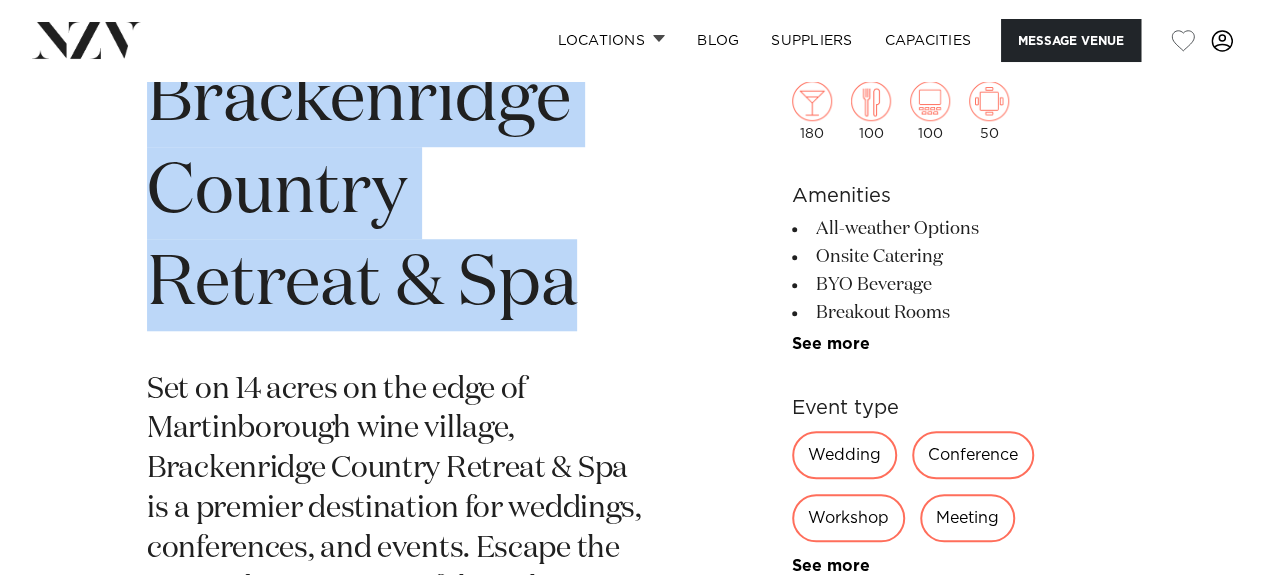 drag, startPoint x: 148, startPoint y: 94, endPoint x: 574, endPoint y: 310, distance: 477.63165 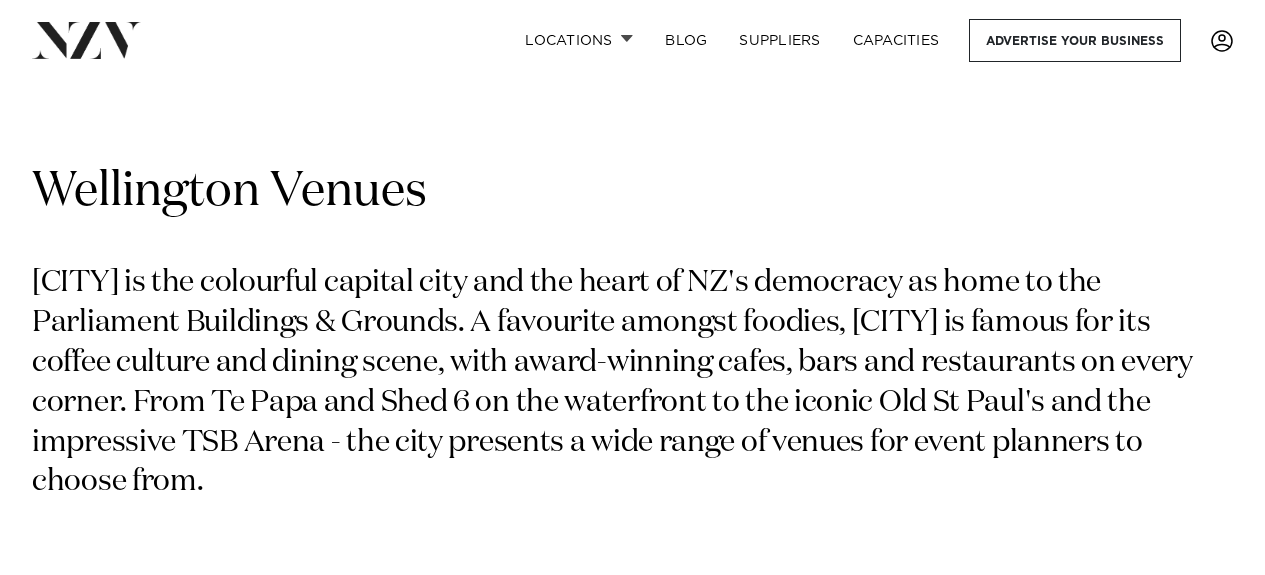scroll, scrollTop: 4164, scrollLeft: 0, axis: vertical 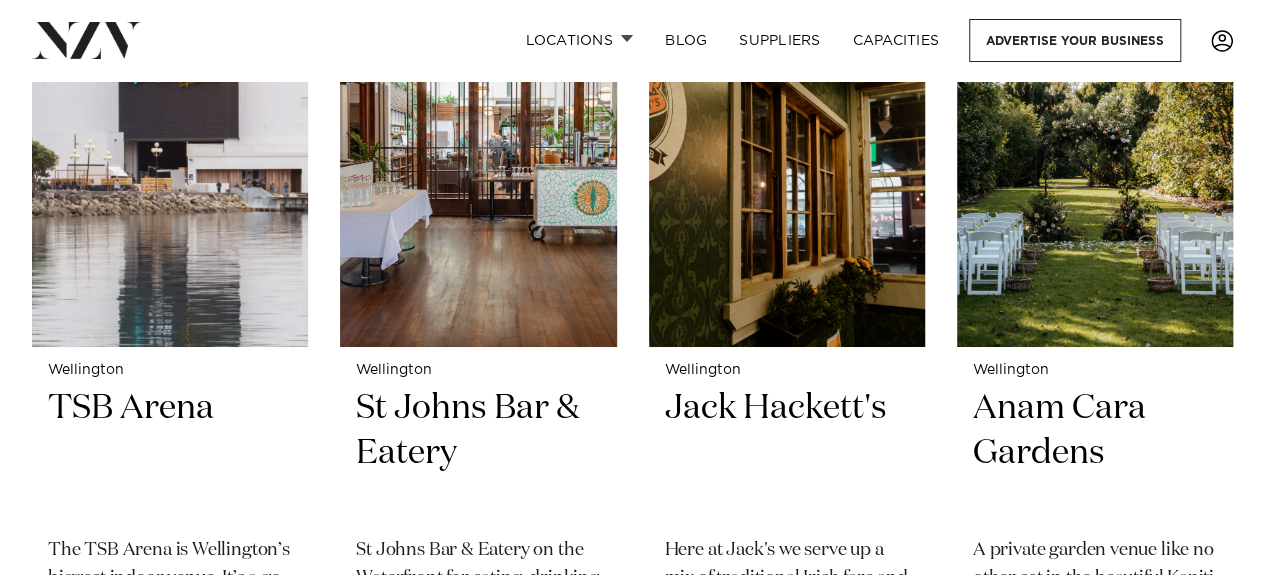 click at bounding box center [1095, 162] 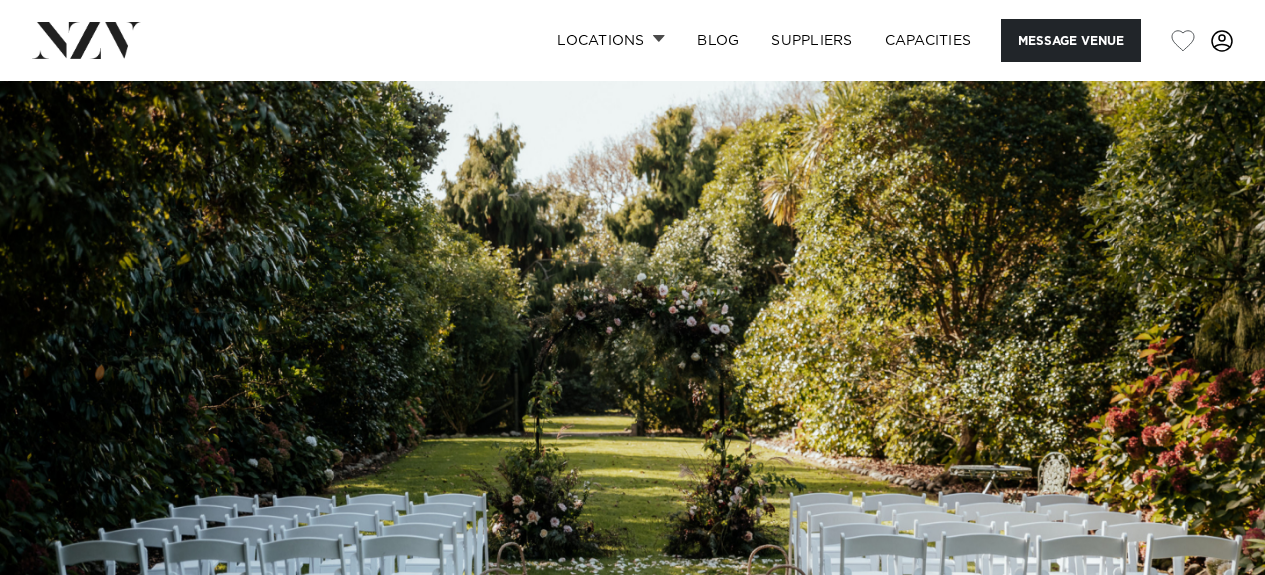 scroll, scrollTop: 0, scrollLeft: 0, axis: both 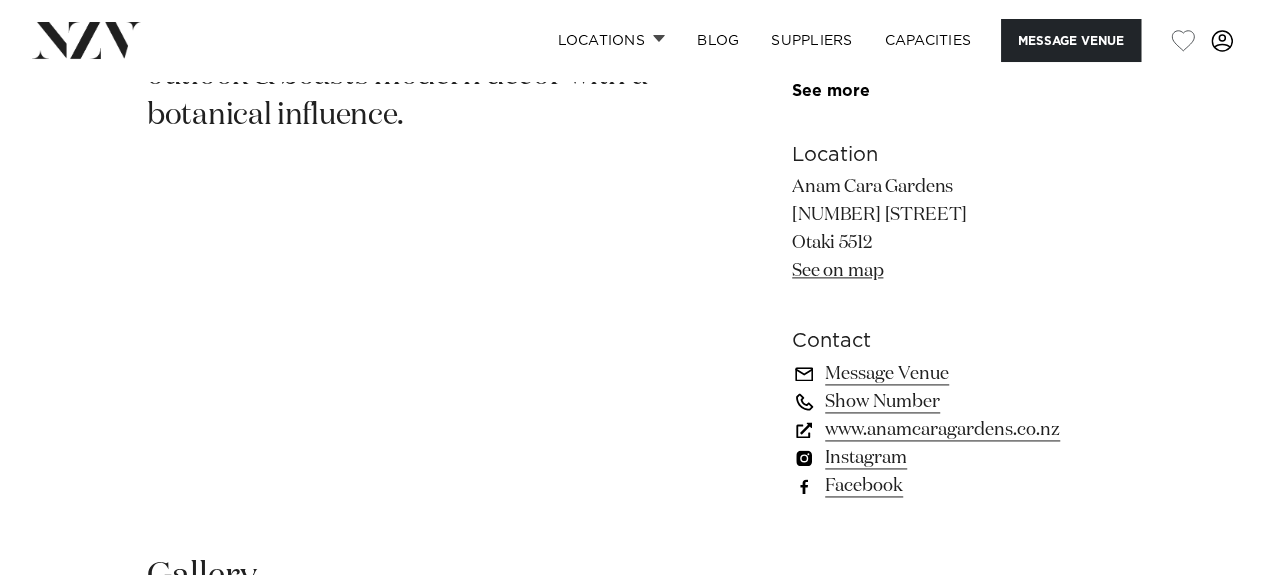 click on "www.anamcaragardens.co.nz" at bounding box center (955, 430) 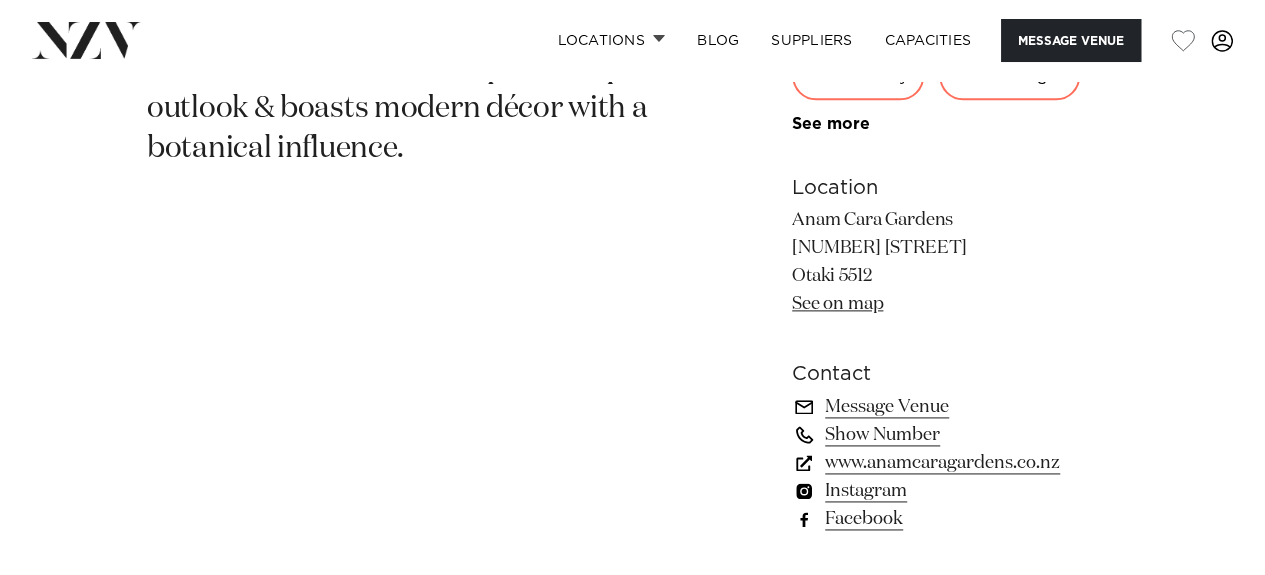 scroll, scrollTop: 1129, scrollLeft: 0, axis: vertical 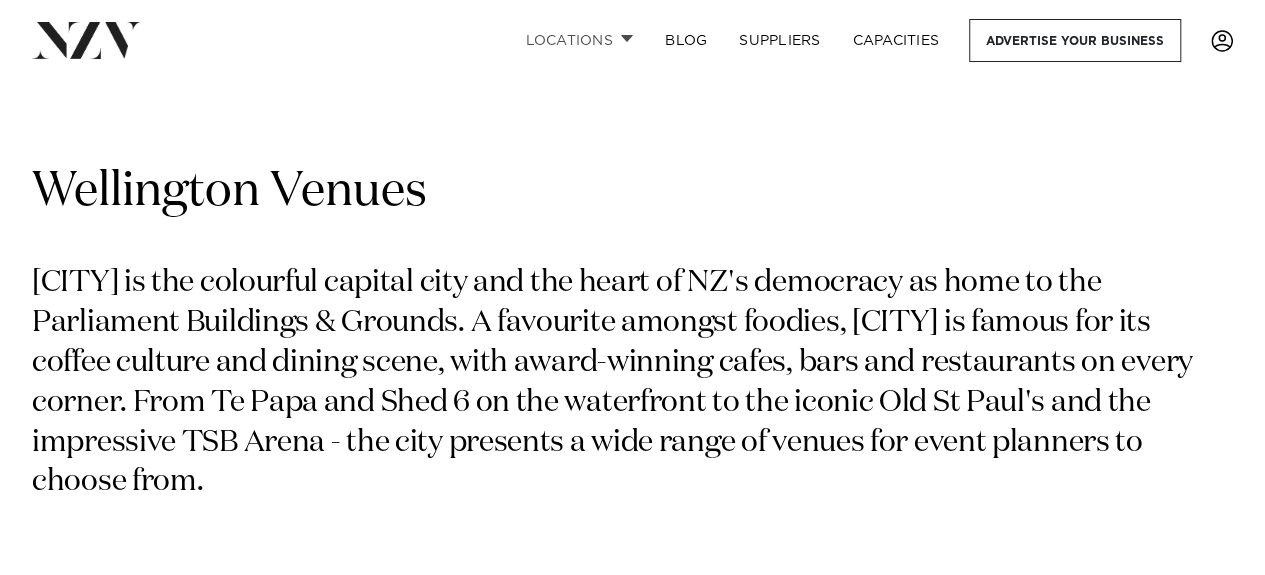 click on "Locations" at bounding box center [579, 40] 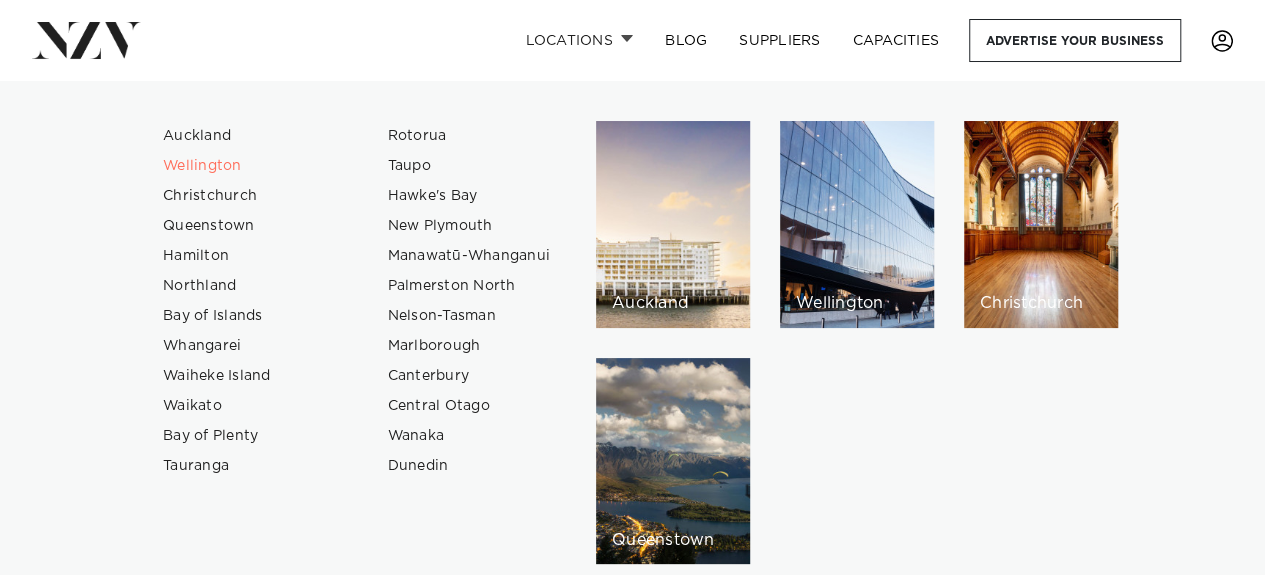 scroll, scrollTop: 459, scrollLeft: 0, axis: vertical 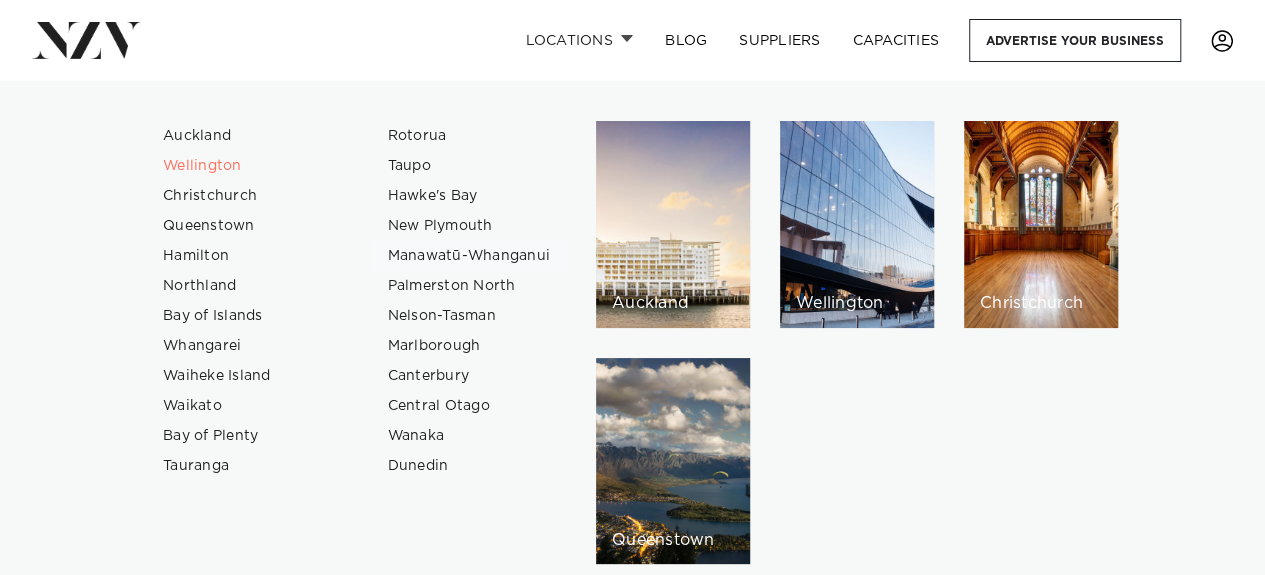 click on "Manawatū-Whanganui" at bounding box center [469, 256] 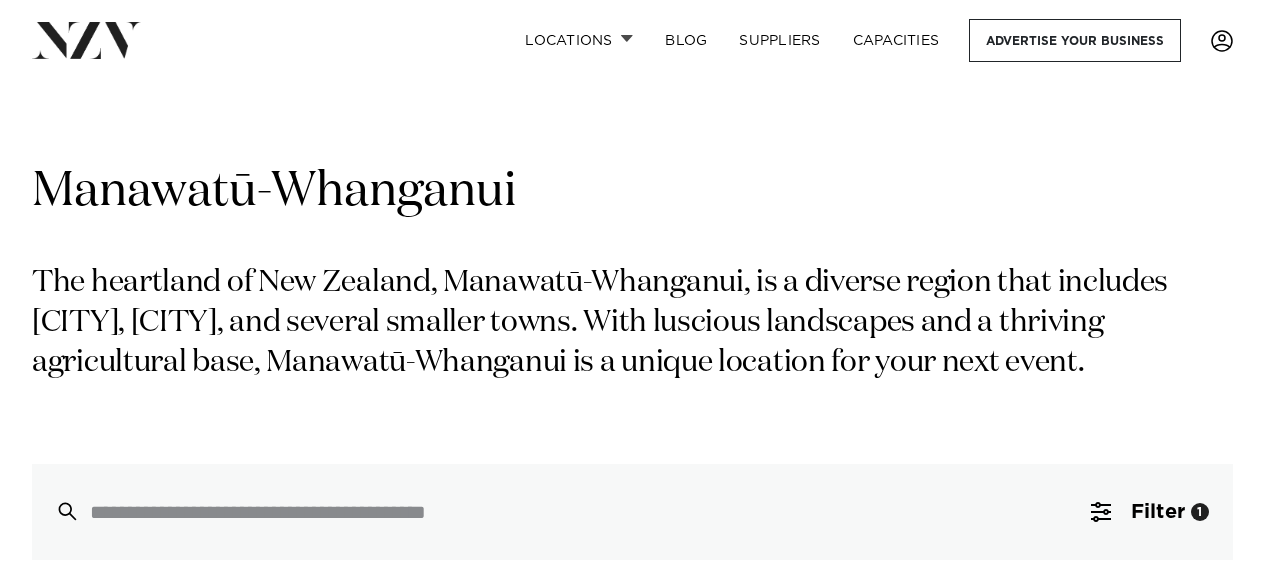scroll, scrollTop: 0, scrollLeft: 0, axis: both 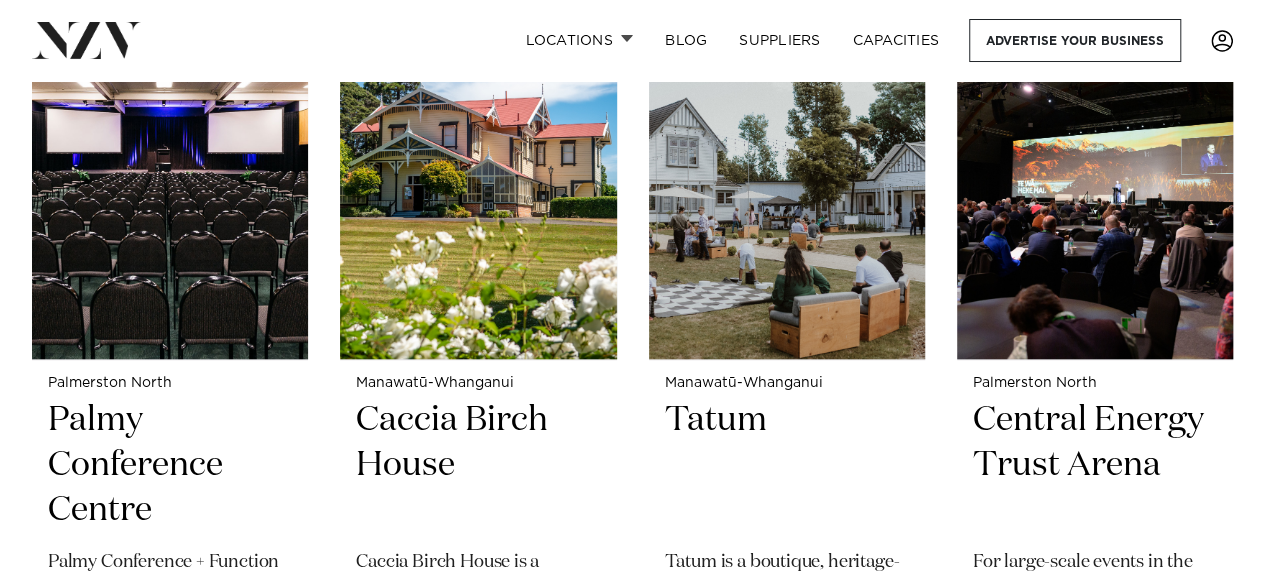click at bounding box center [787, 174] 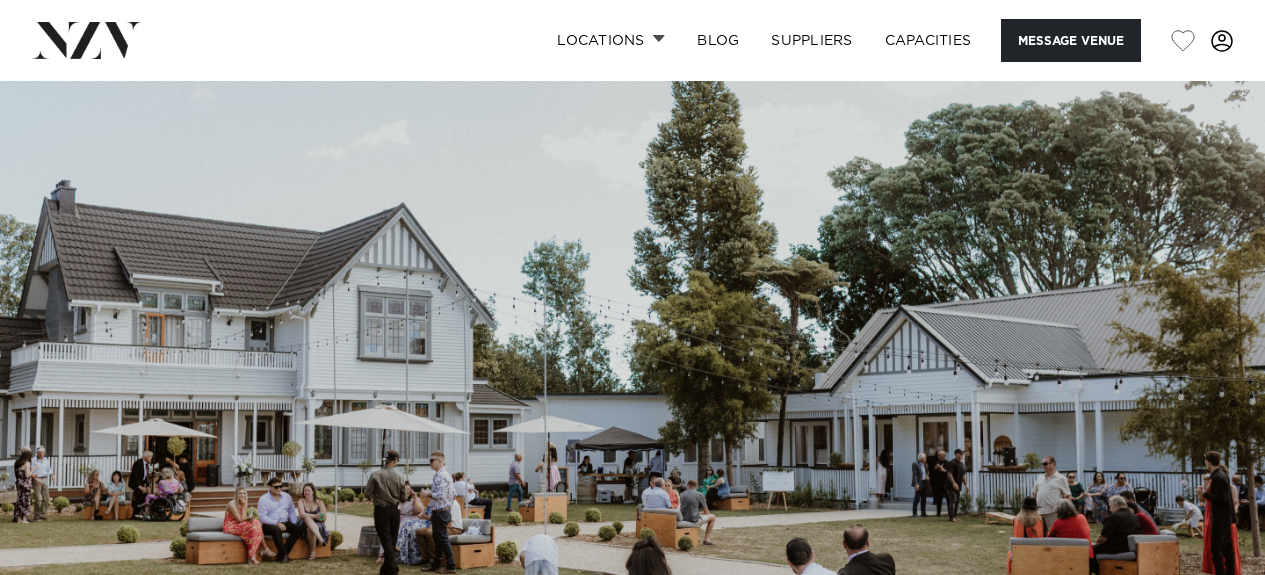 scroll, scrollTop: 0, scrollLeft: 0, axis: both 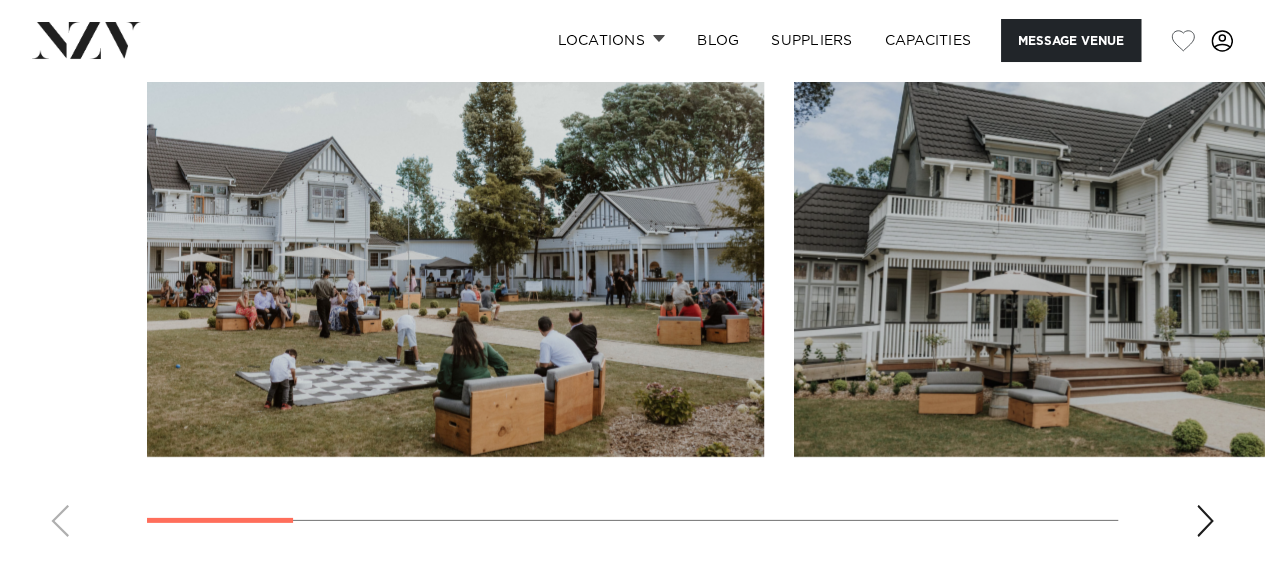click at bounding box center (1205, 521) 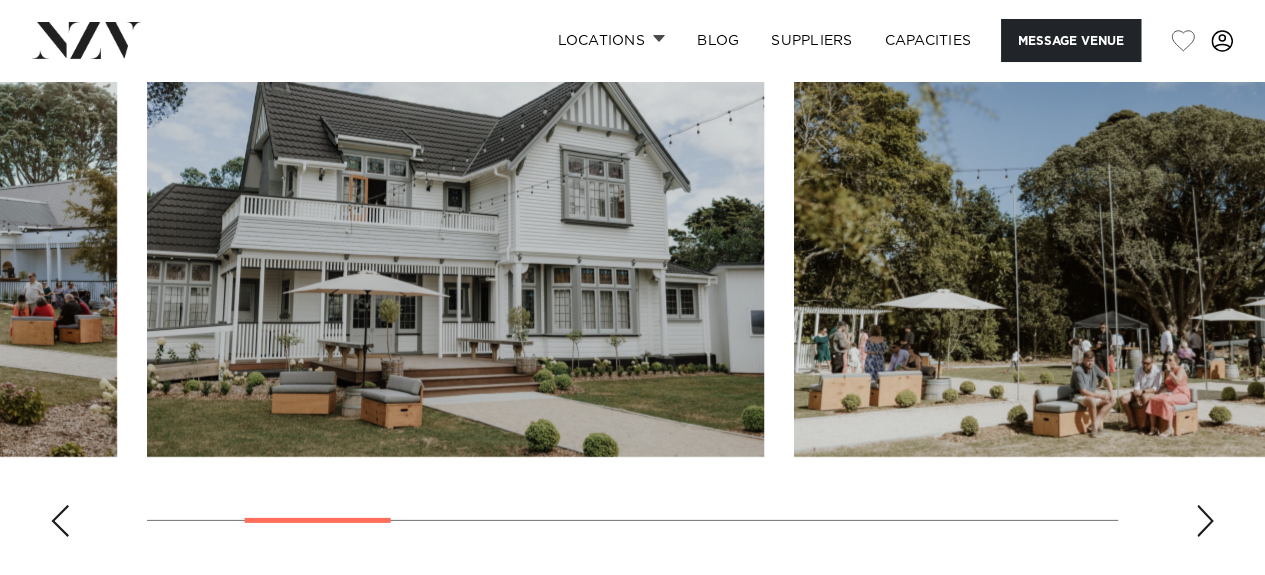 click at bounding box center (1205, 521) 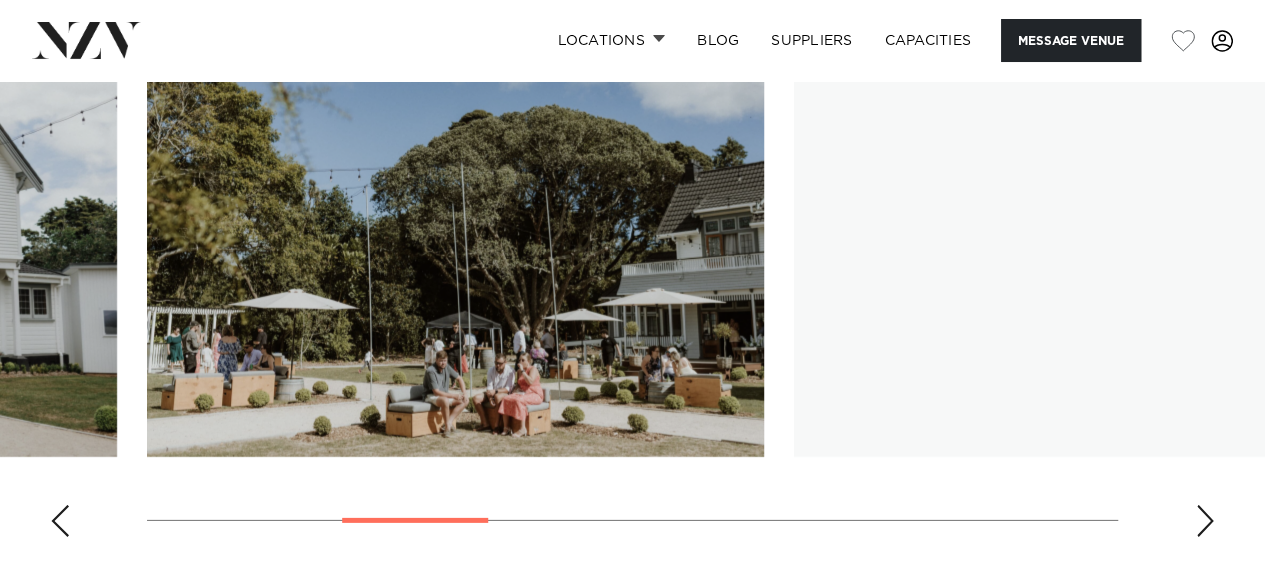 click at bounding box center (1205, 521) 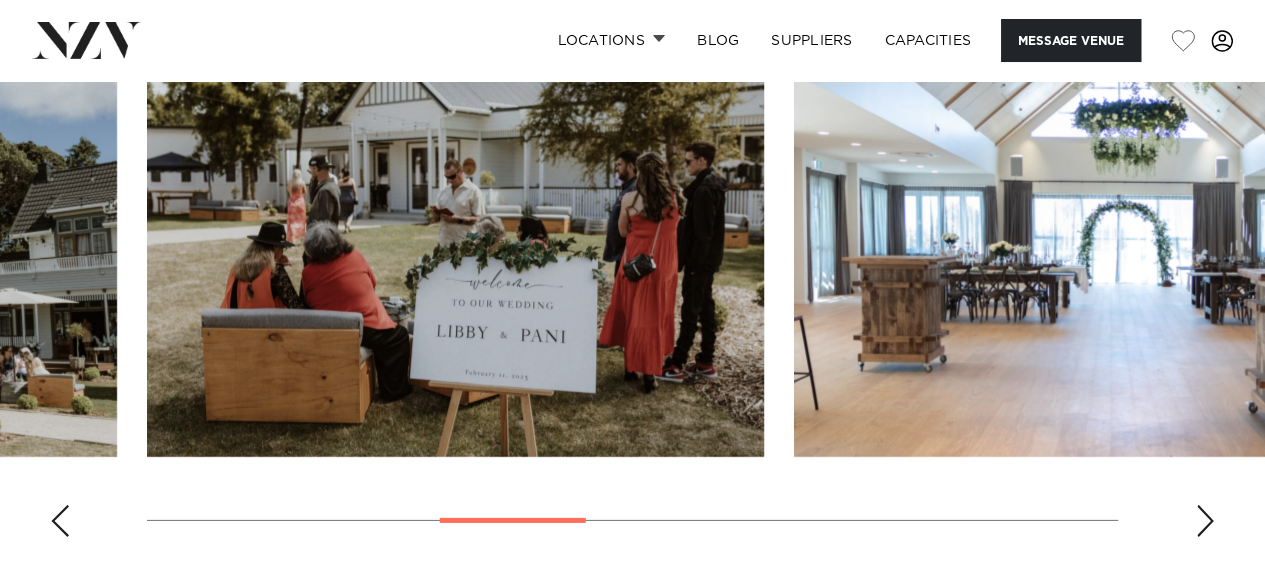 click at bounding box center (1205, 521) 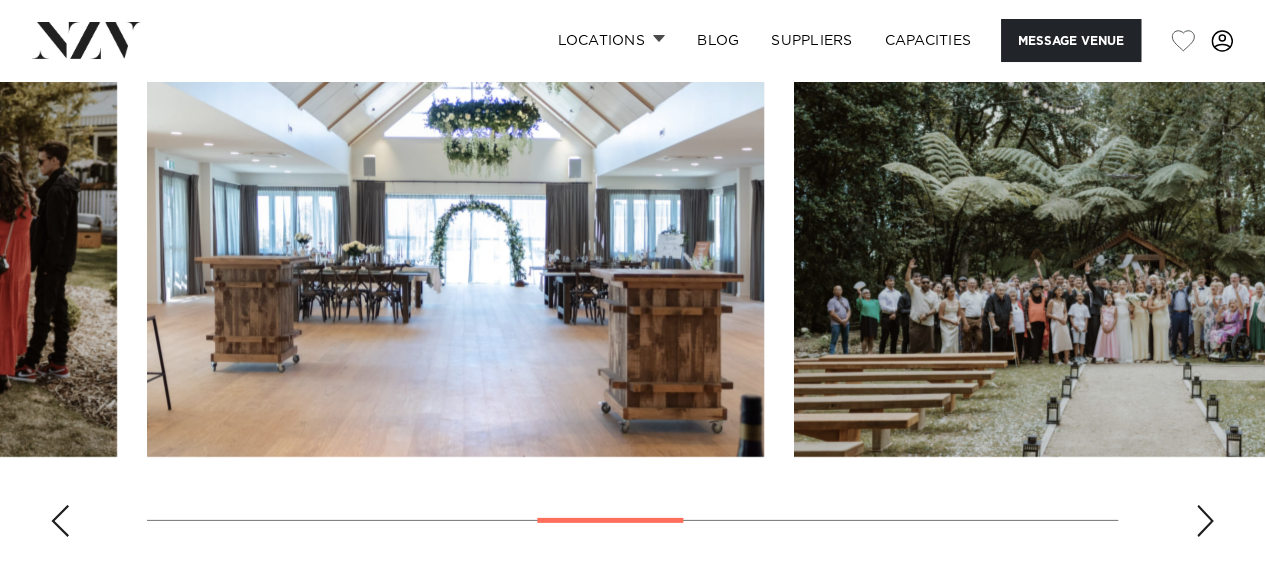 click at bounding box center (1205, 521) 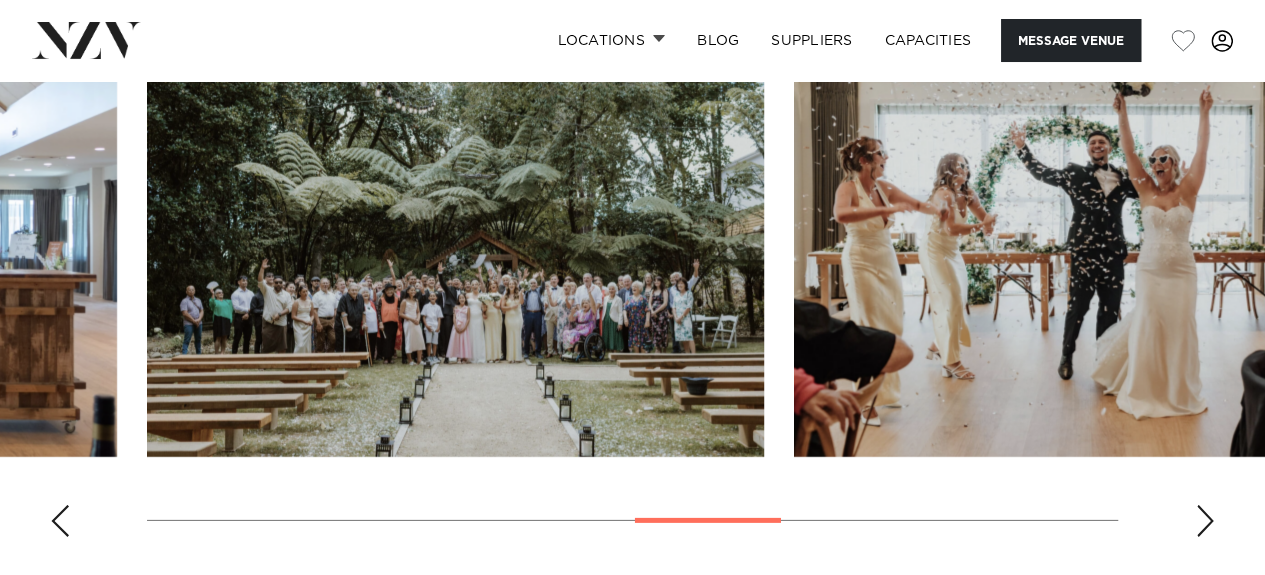 click at bounding box center [1205, 521] 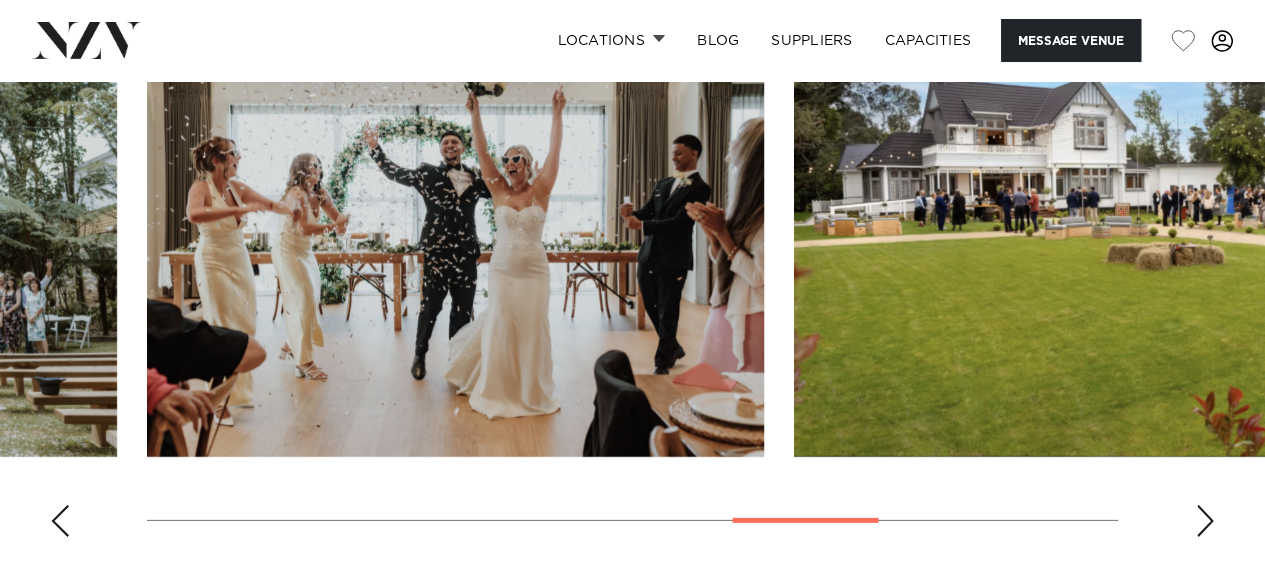 click at bounding box center [1205, 521] 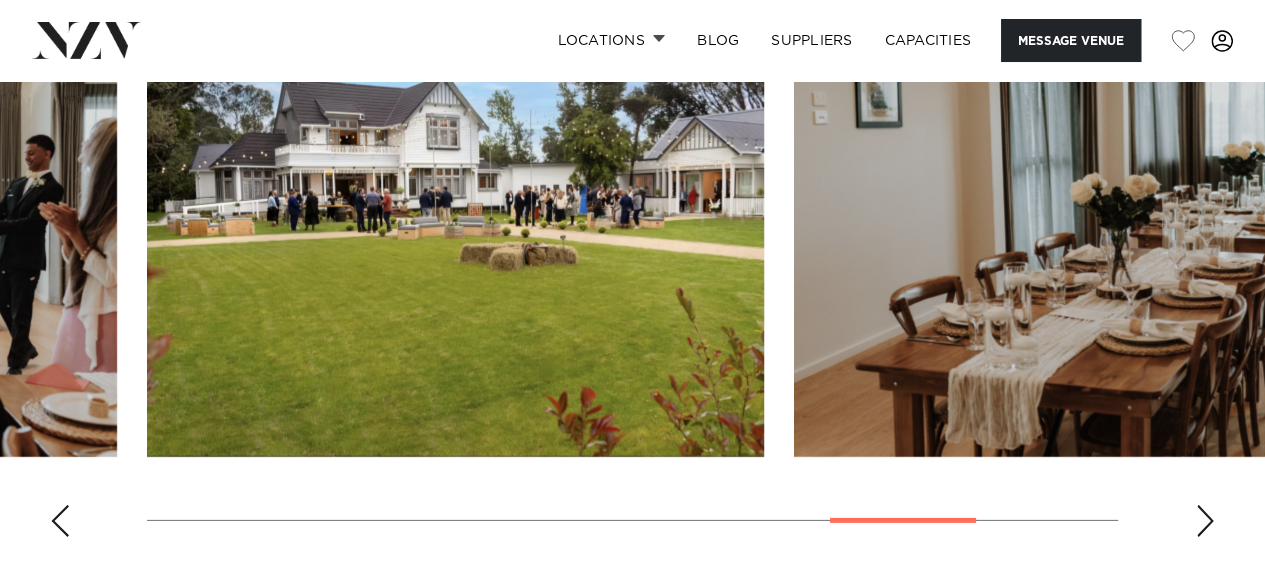 click at bounding box center [1205, 521] 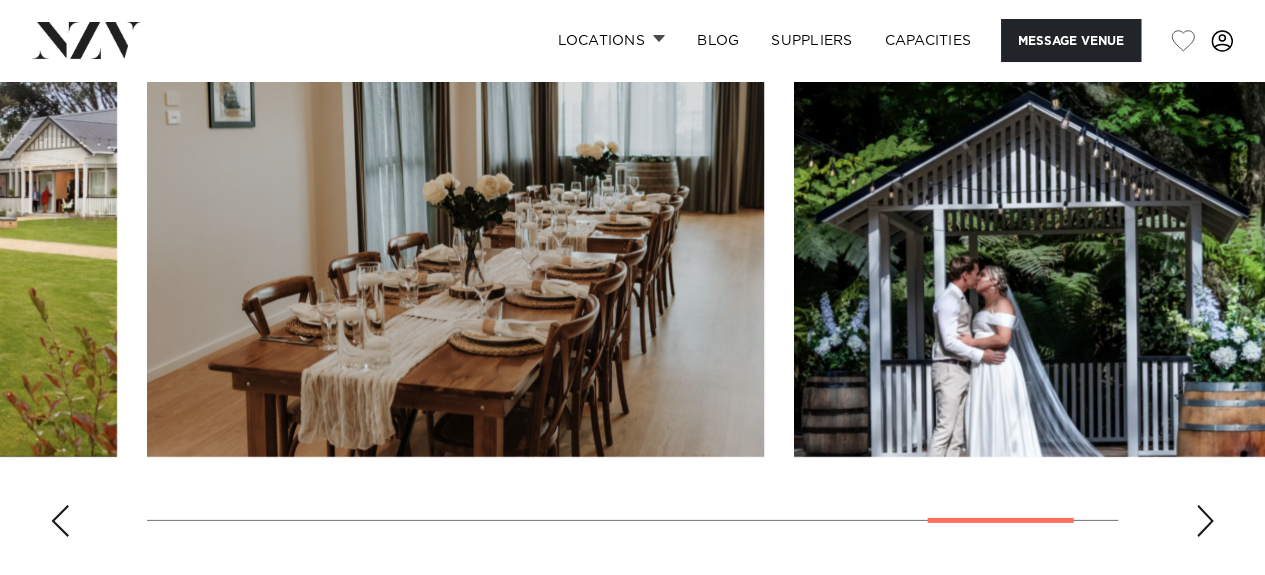 click at bounding box center (1205, 521) 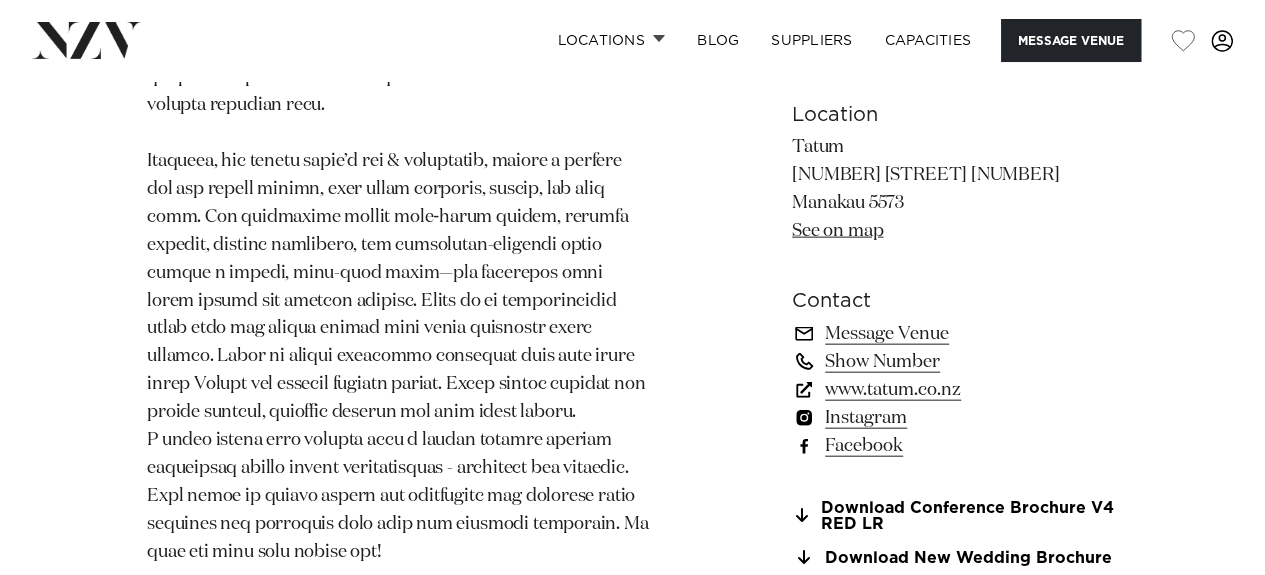 scroll, scrollTop: 2114, scrollLeft: 0, axis: vertical 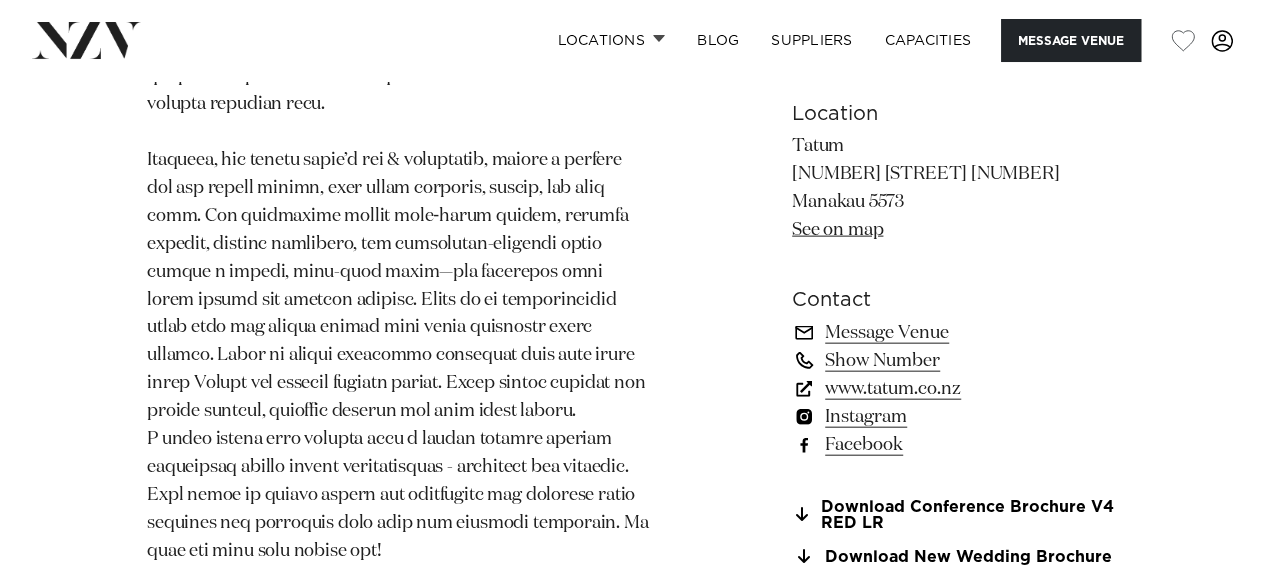 click on "www.tatum.co.nz" at bounding box center (955, 388) 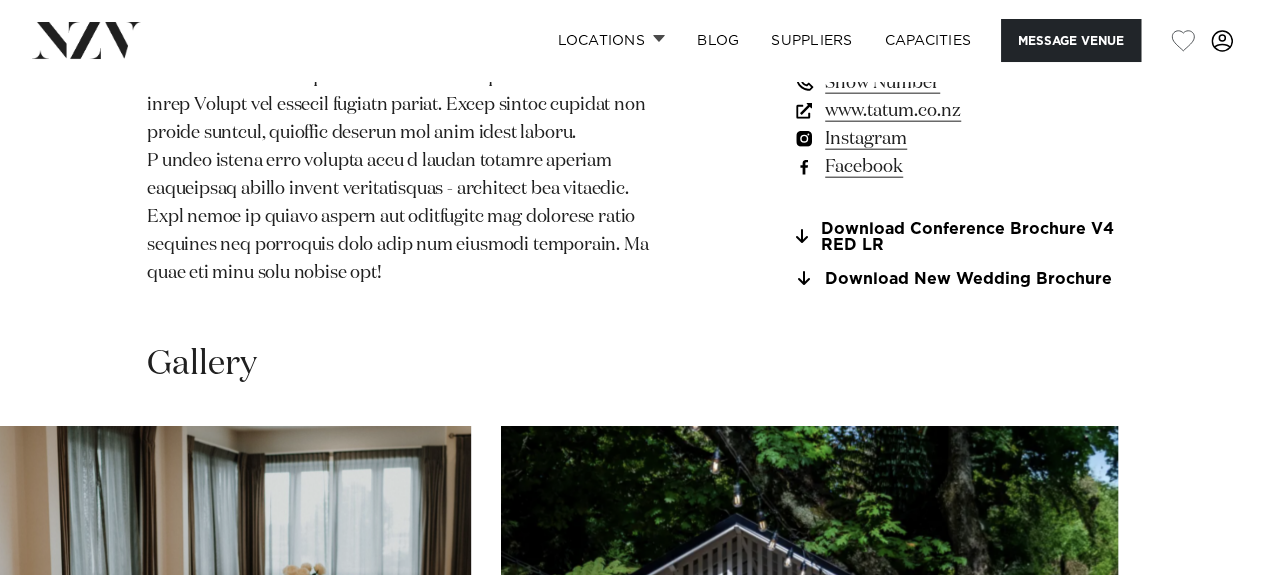 scroll, scrollTop: 2446, scrollLeft: 0, axis: vertical 